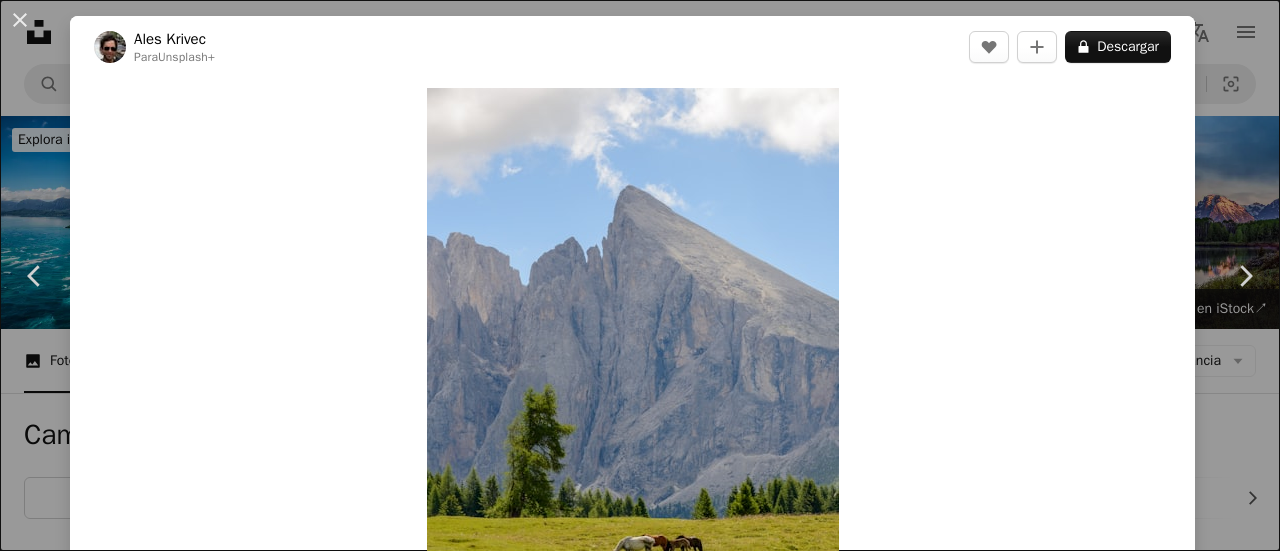 scroll, scrollTop: 0, scrollLeft: 0, axis: both 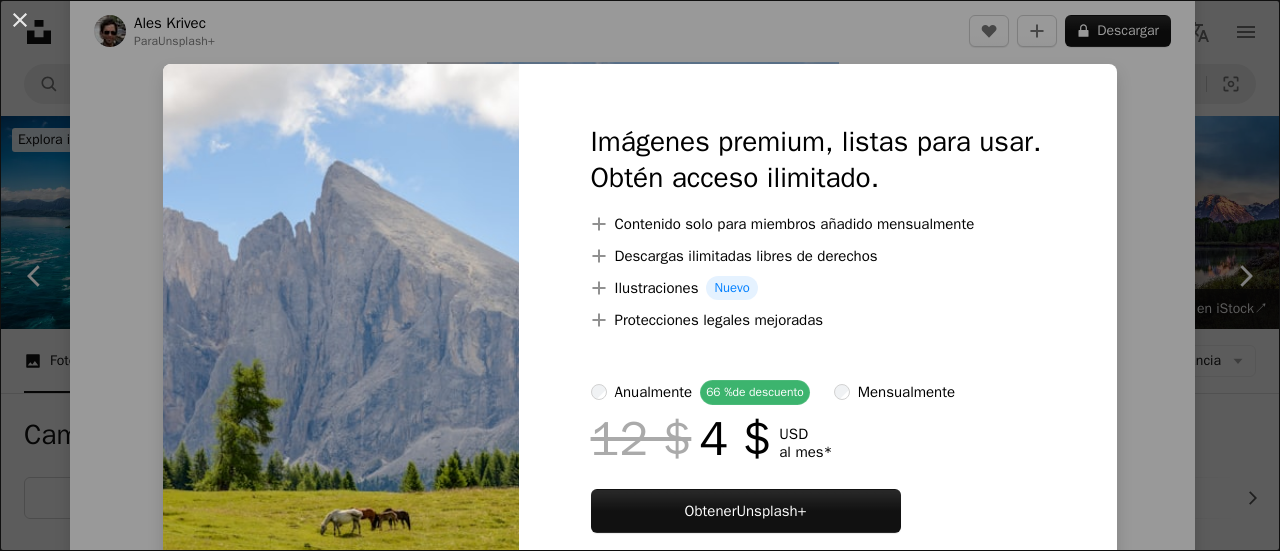 click on "Imágenes premium, listas para usar. Obtén acceso ilimitado. A plus sign Contenido solo para miembros añadido mensualmente A plus sign Descargas ilimitadas libres de derechos A plus sign Ilustraciones  Nuevo A plus sign Protecciones legales mejoradas anualmente 66 %  de descuento mensualmente 12 $   4 $ USD al mes * Obtener  Unsplash+ *Cuando se paga anualmente, se factura por adelantado  48 $ Más los impuestos aplicables. Se renueva automáticamente. Cancela cuando quieras." at bounding box center [818, 352] 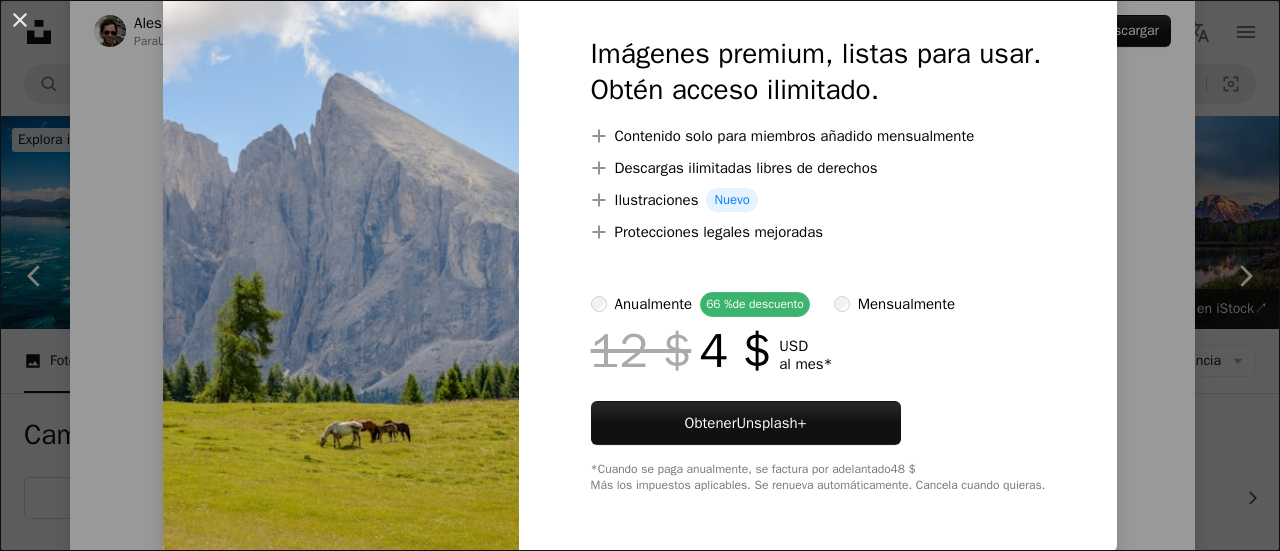 click on "An X shape" at bounding box center [20, 20] 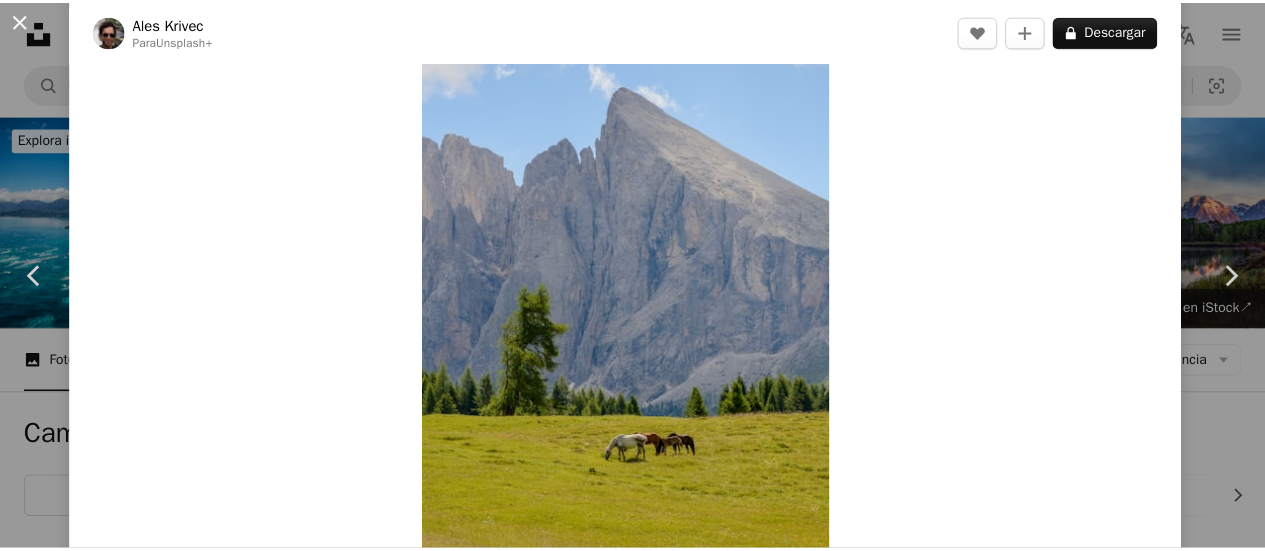 scroll, scrollTop: 689, scrollLeft: 0, axis: vertical 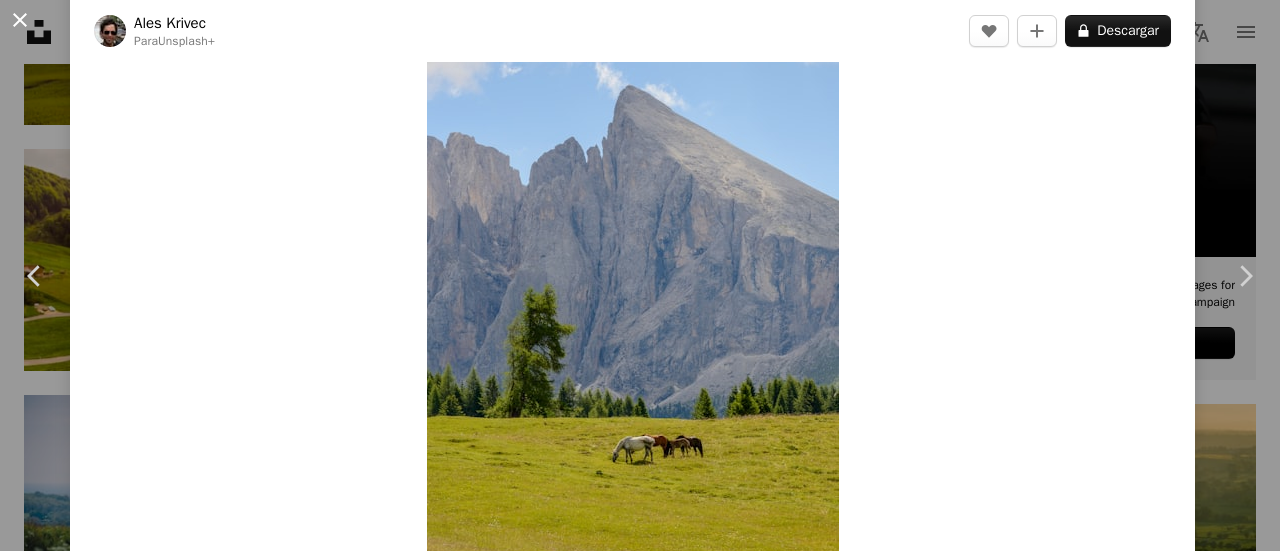 click on "An X shape" at bounding box center [20, 20] 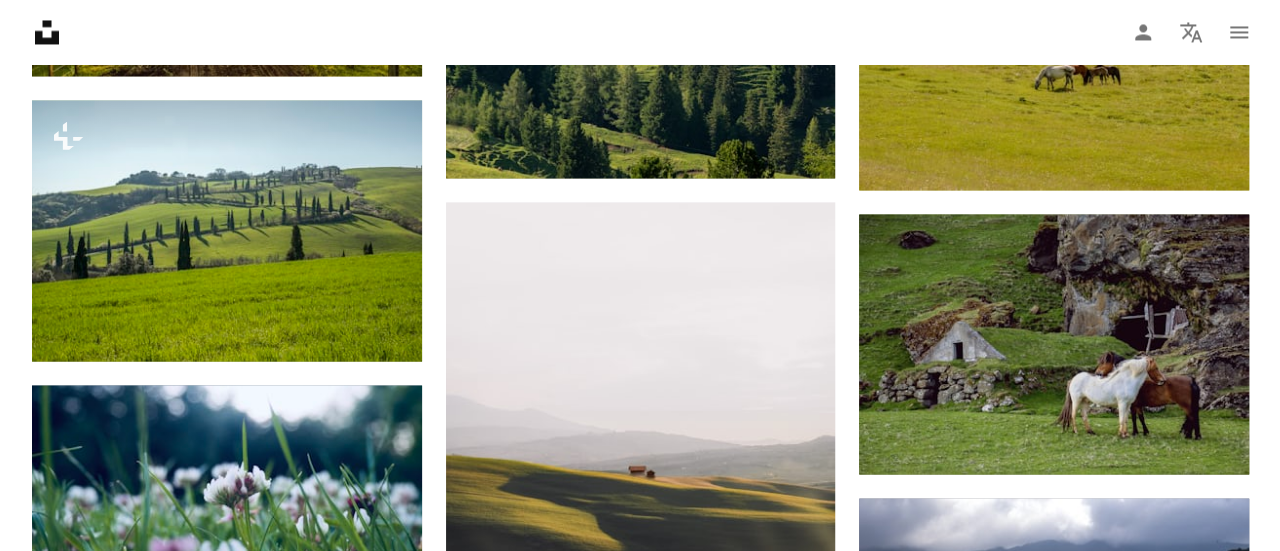 scroll, scrollTop: 1689, scrollLeft: 0, axis: vertical 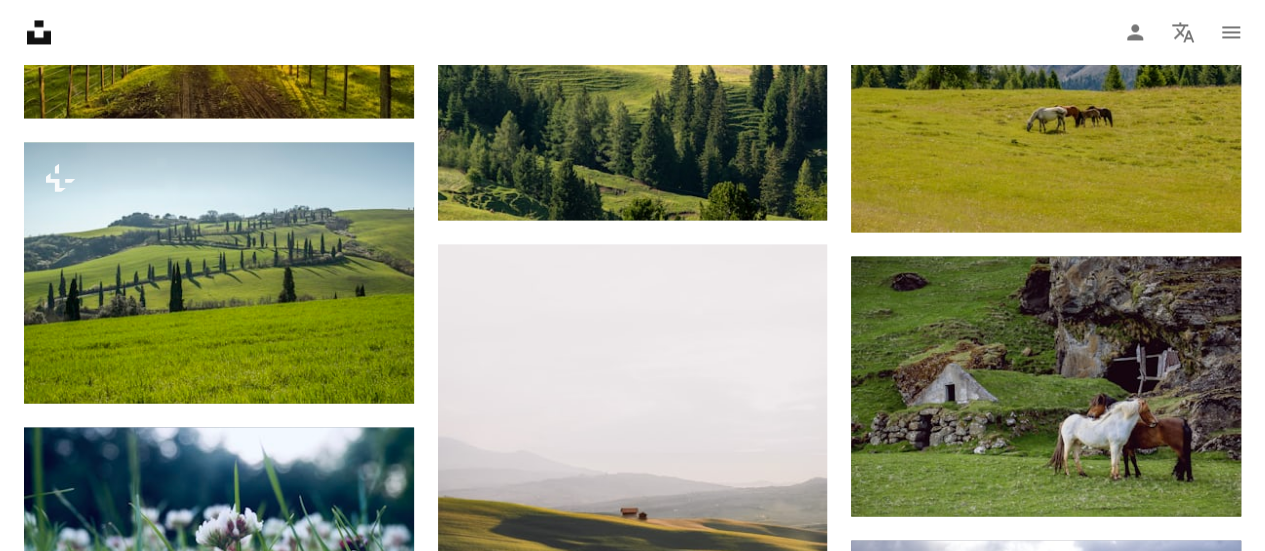 click at bounding box center (1046, 934) 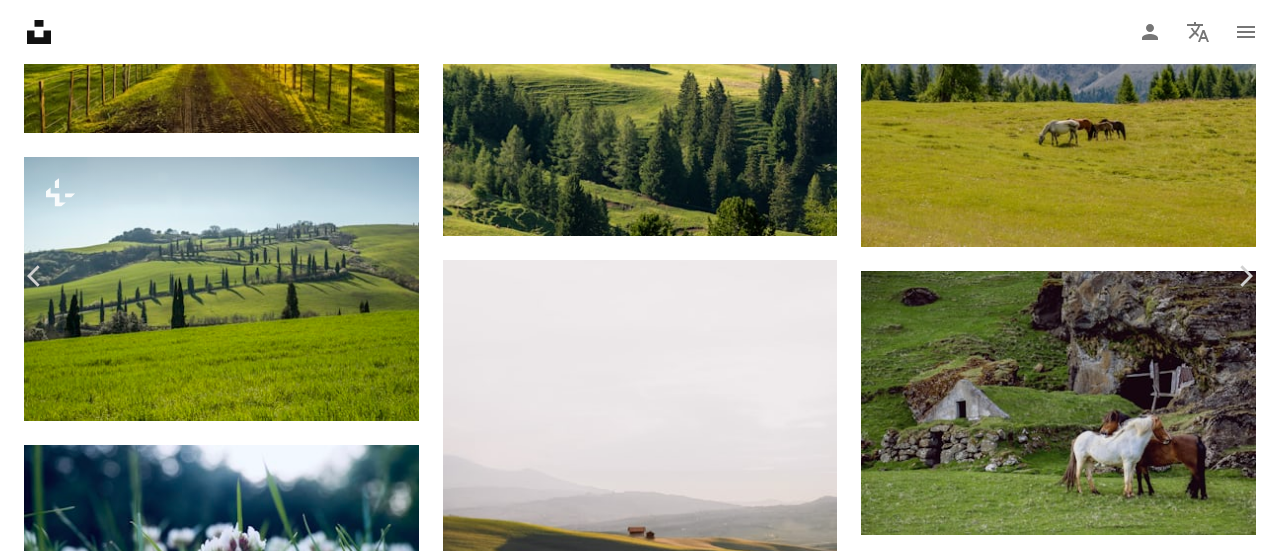 scroll, scrollTop: 3100, scrollLeft: 0, axis: vertical 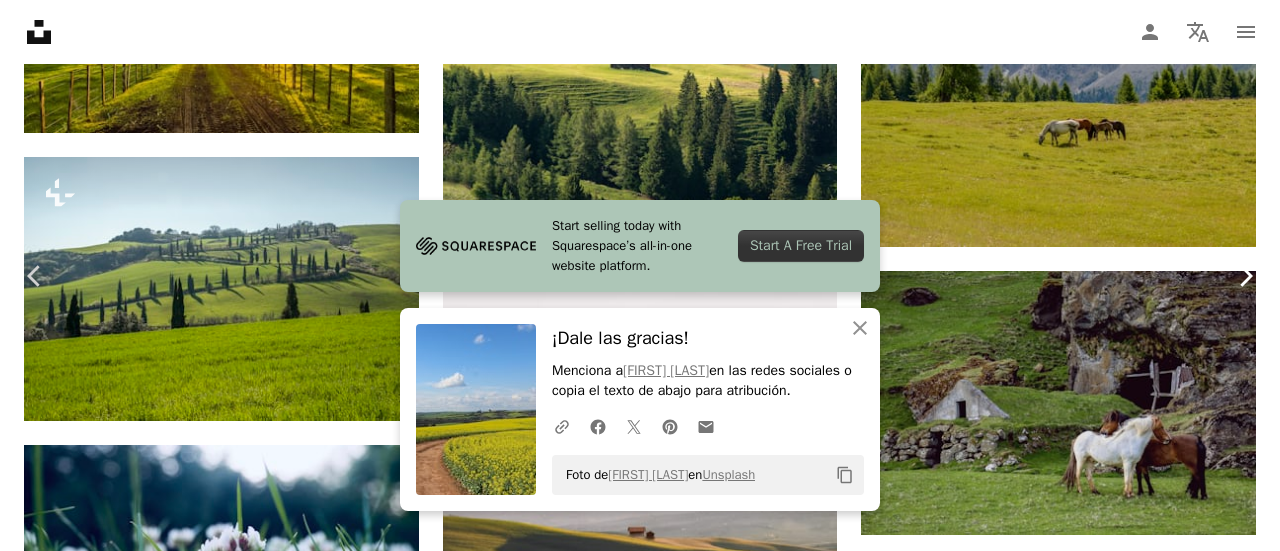 click on "Chevron right" at bounding box center (1245, 276) 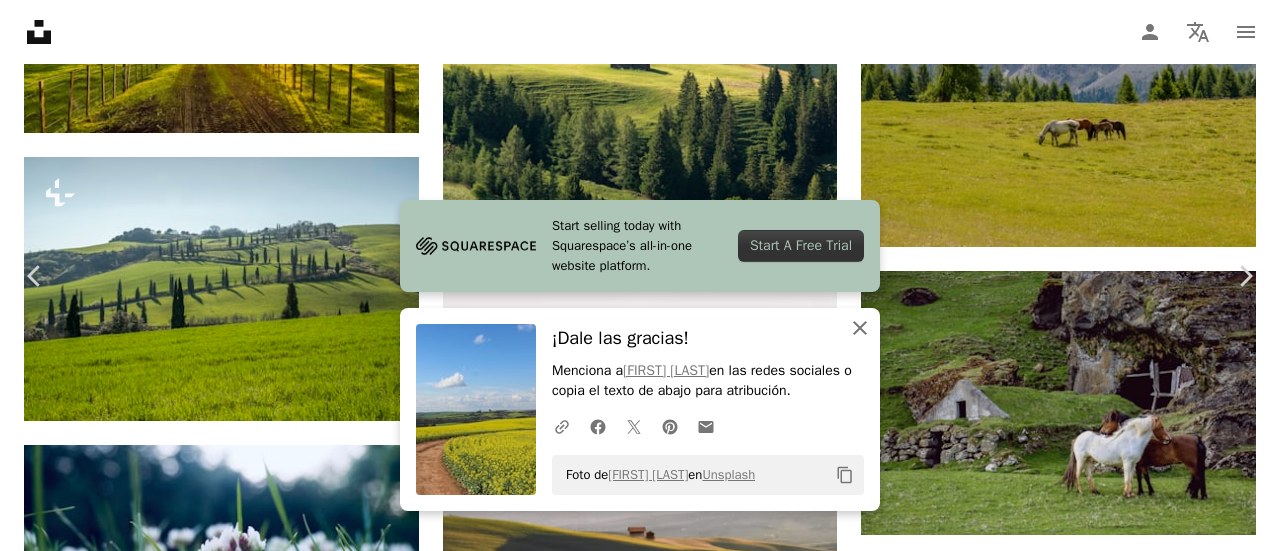click on "An X shape" 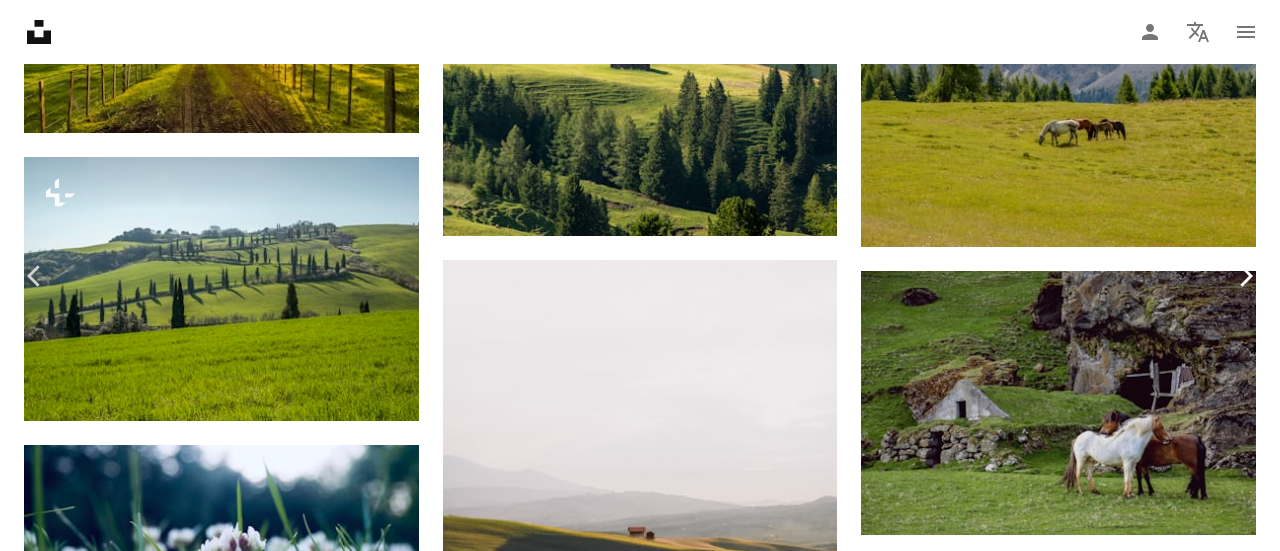 click on "Chevron right" at bounding box center (1245, 276) 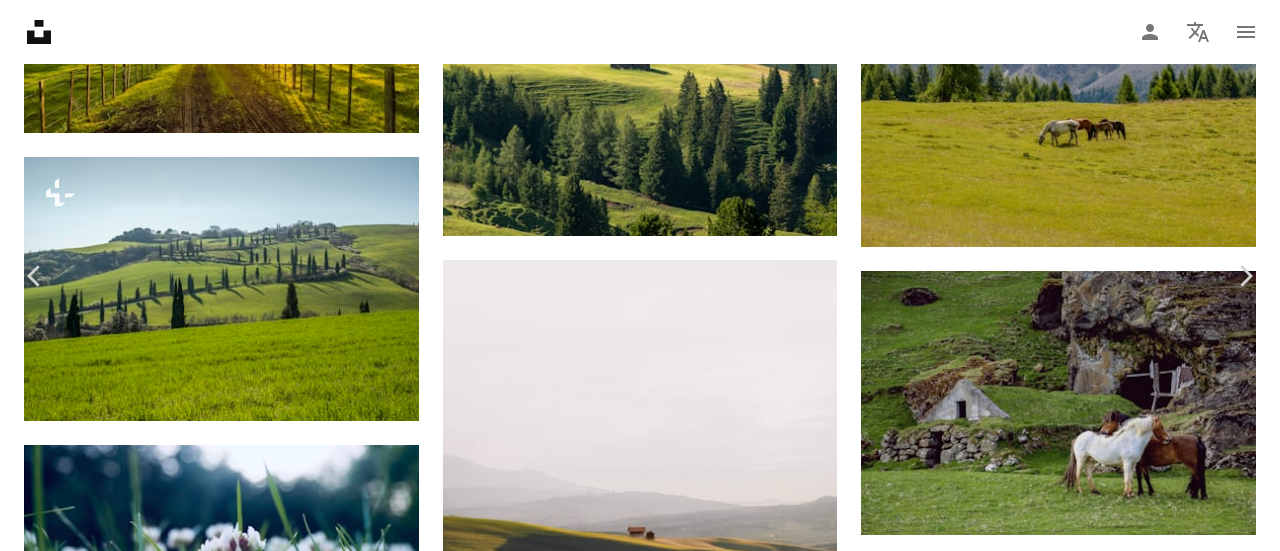 click on "An X shape" at bounding box center [20, 20] 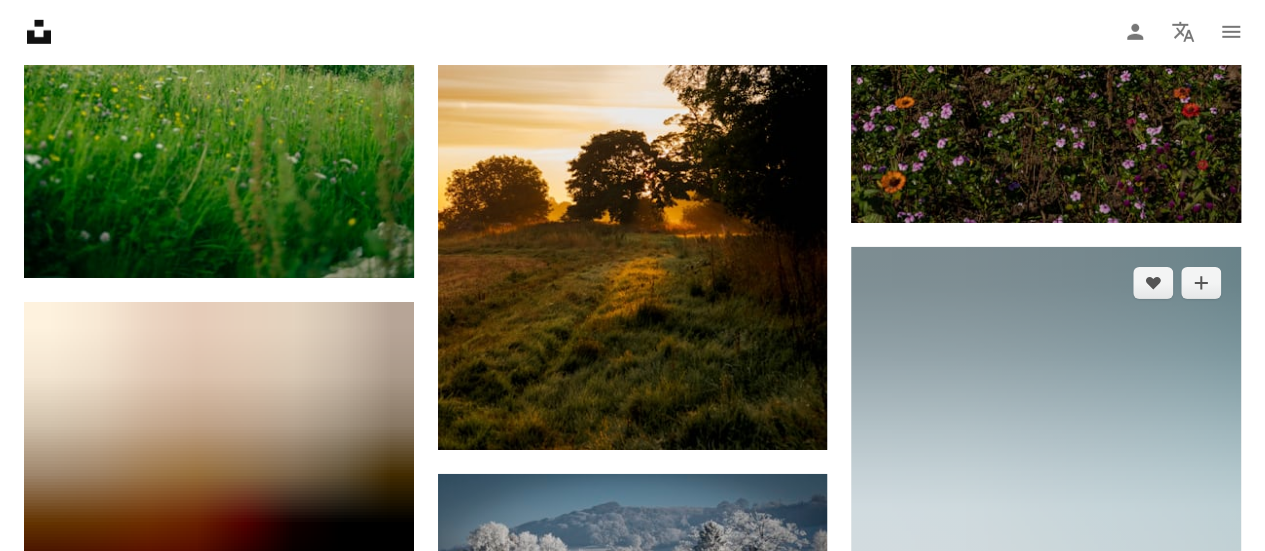 scroll, scrollTop: 2889, scrollLeft: 0, axis: vertical 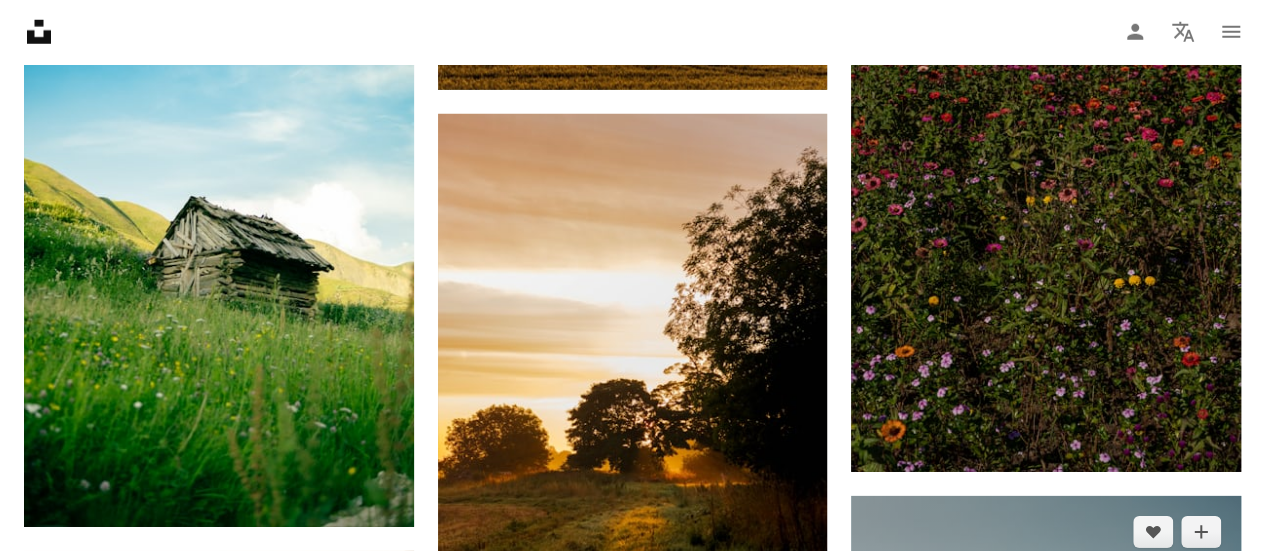 click at bounding box center (1046, 788) 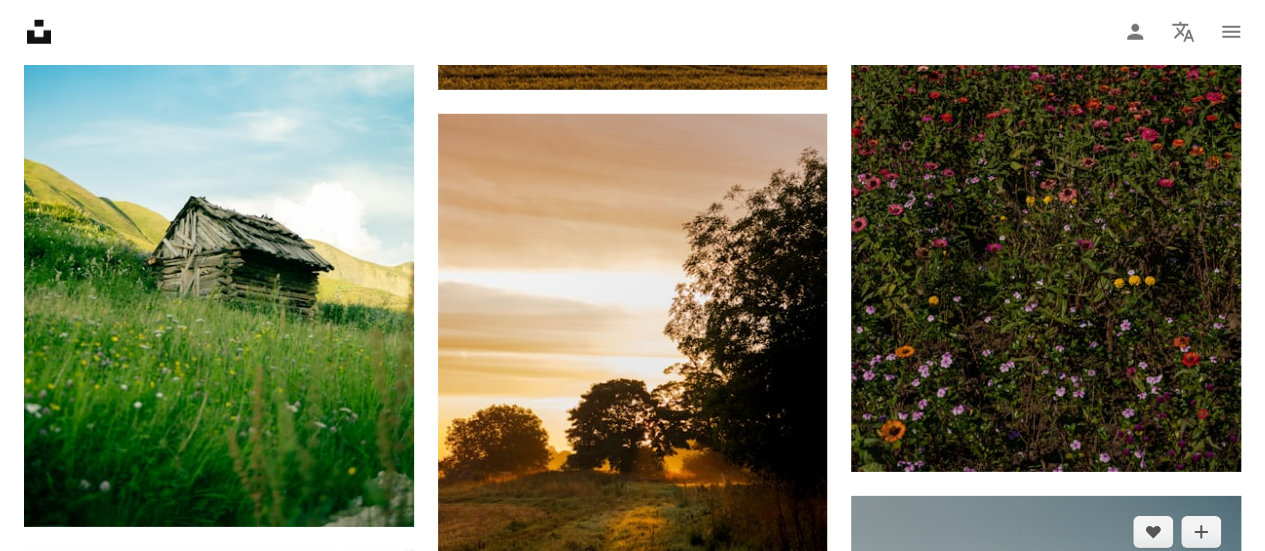 click at bounding box center [1046, 788] 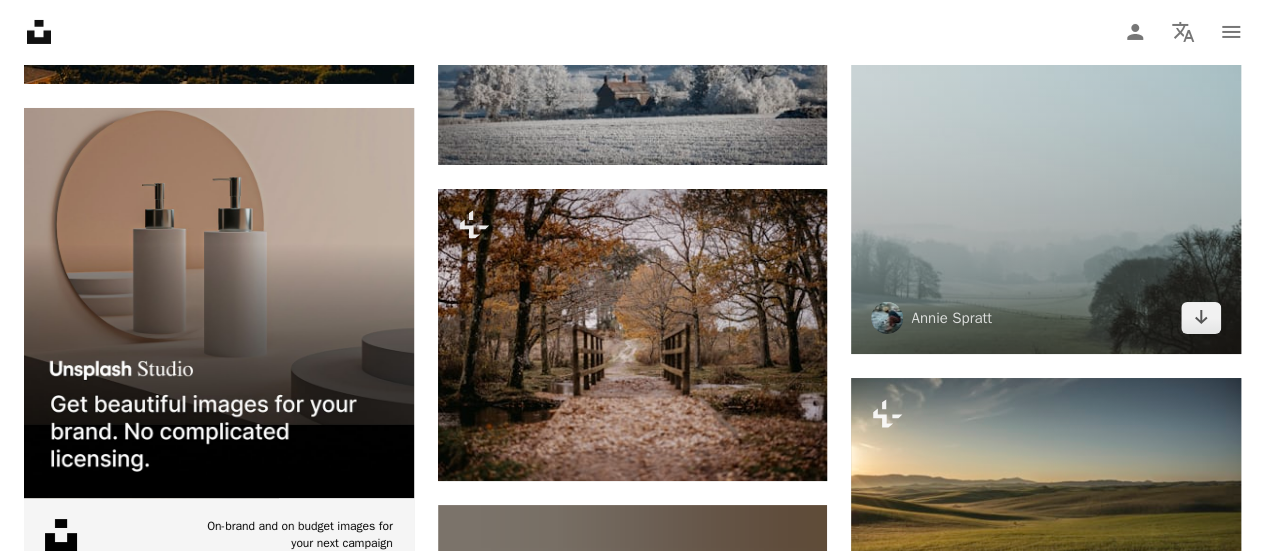 scroll, scrollTop: 3689, scrollLeft: 0, axis: vertical 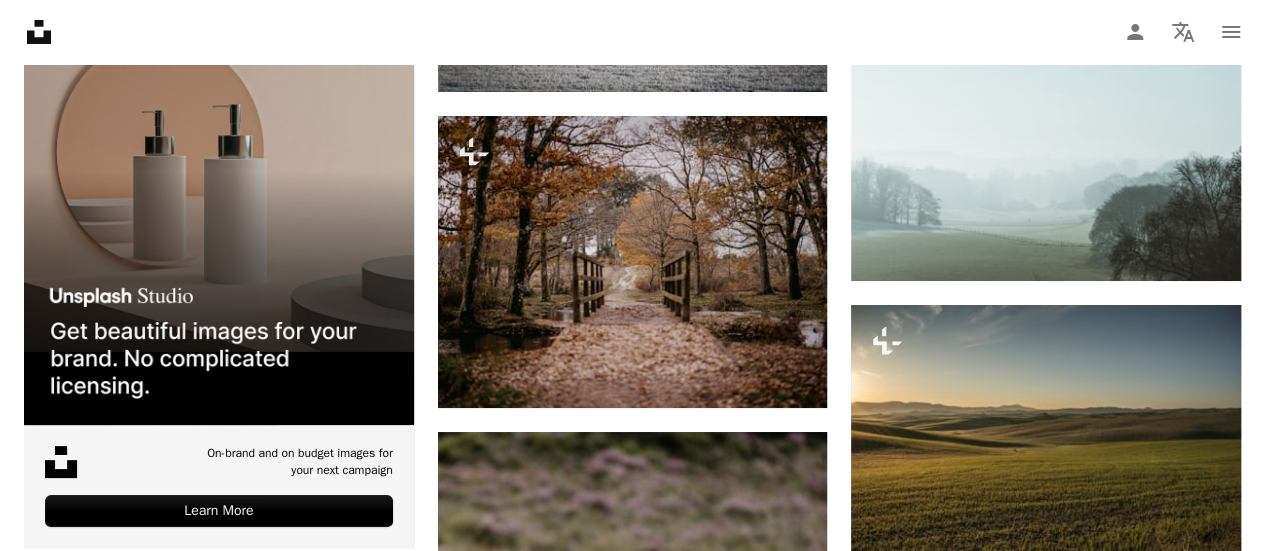 click at bounding box center [1046, 885] 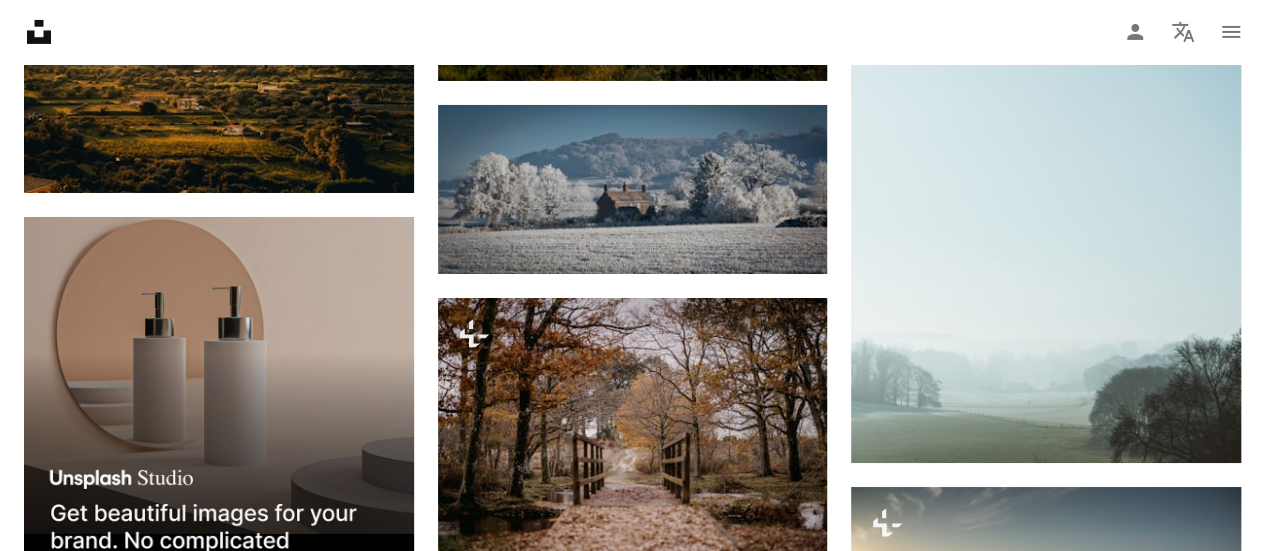 click at bounding box center (1046, 1067) 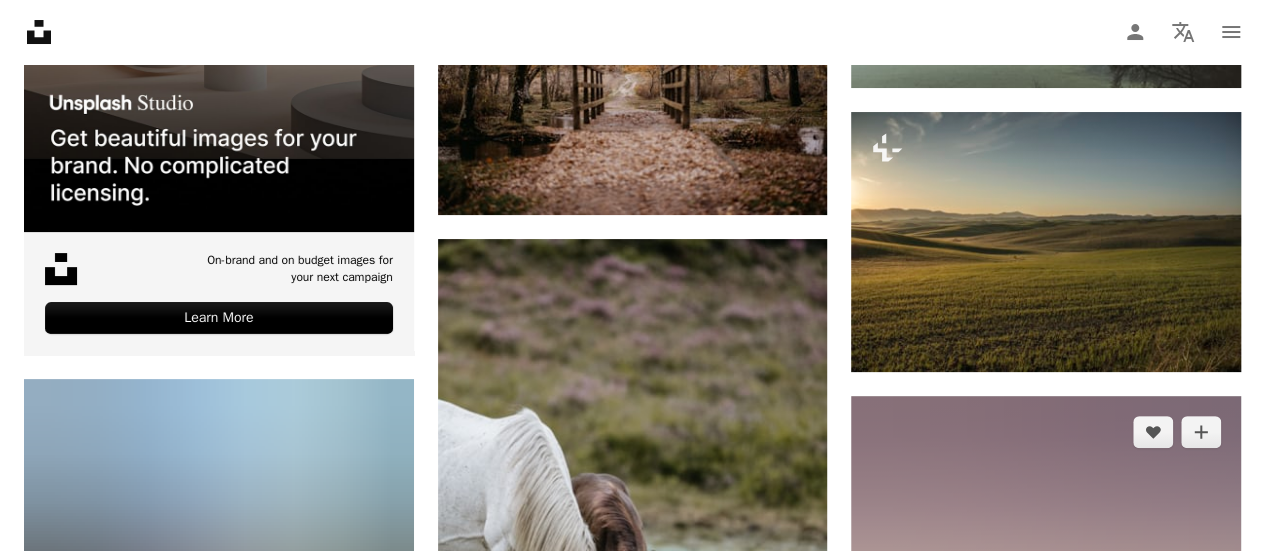 scroll, scrollTop: 3907, scrollLeft: 0, axis: vertical 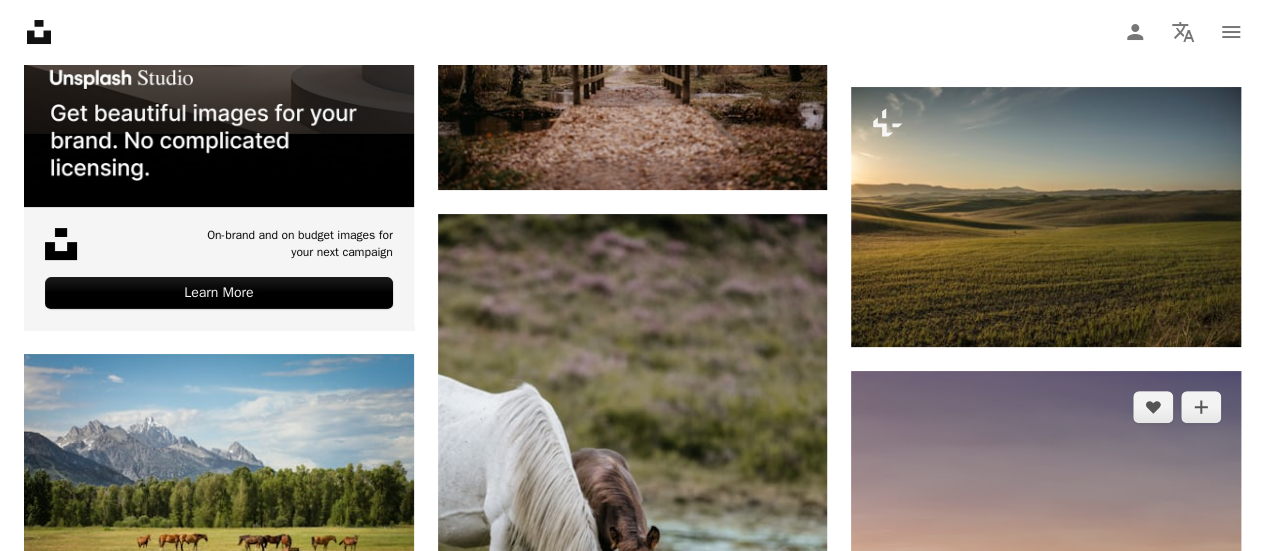 click at bounding box center [1046, 667] 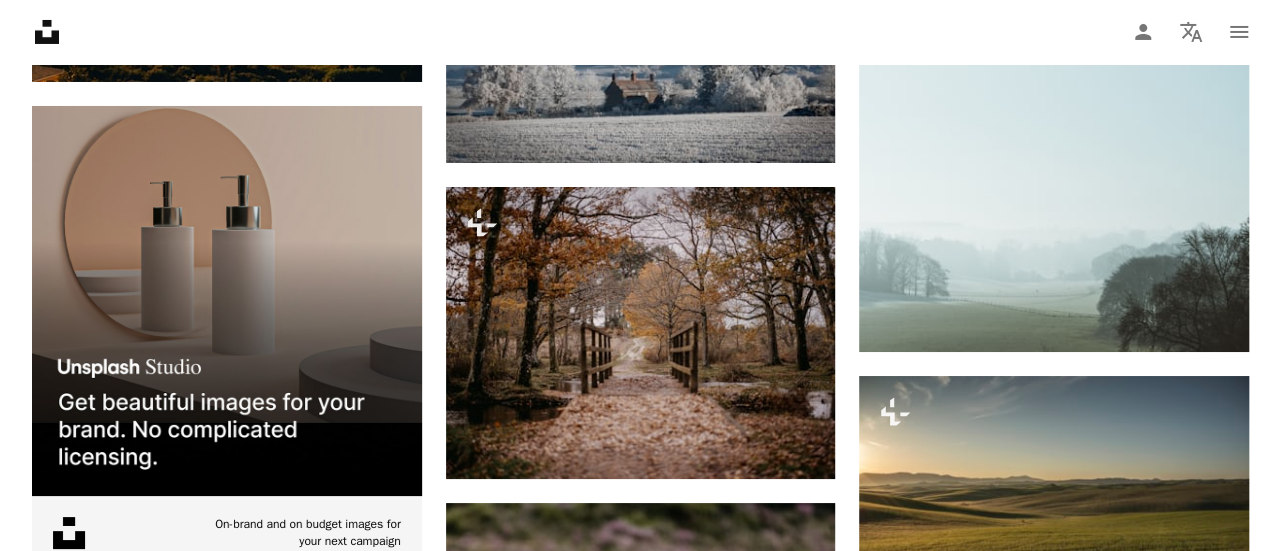scroll, scrollTop: 3407, scrollLeft: 0, axis: vertical 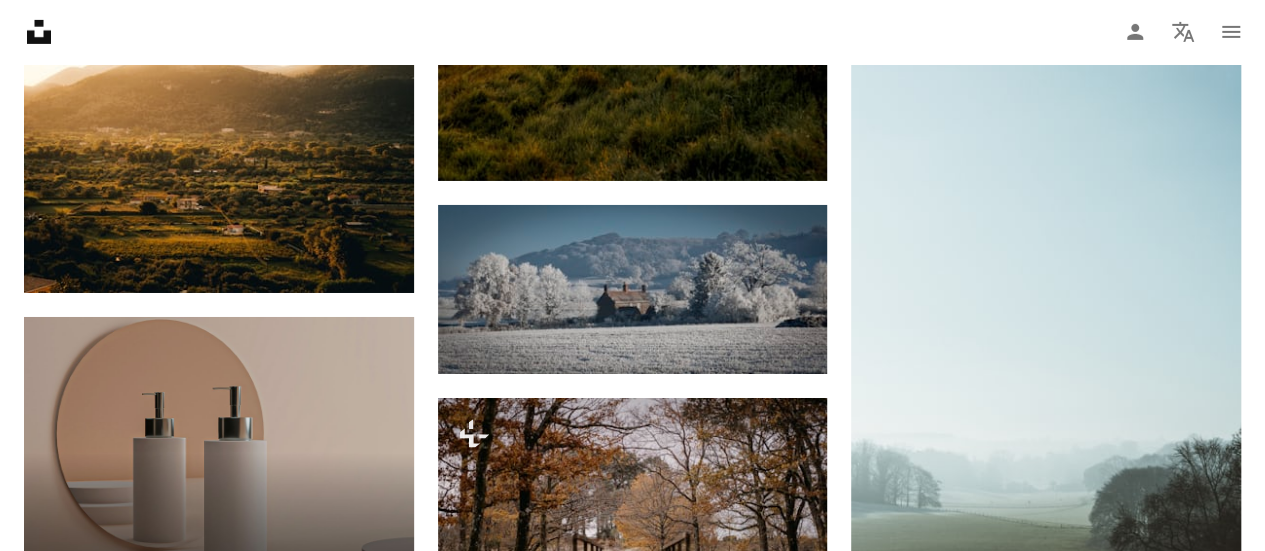 click on "A plus sign" 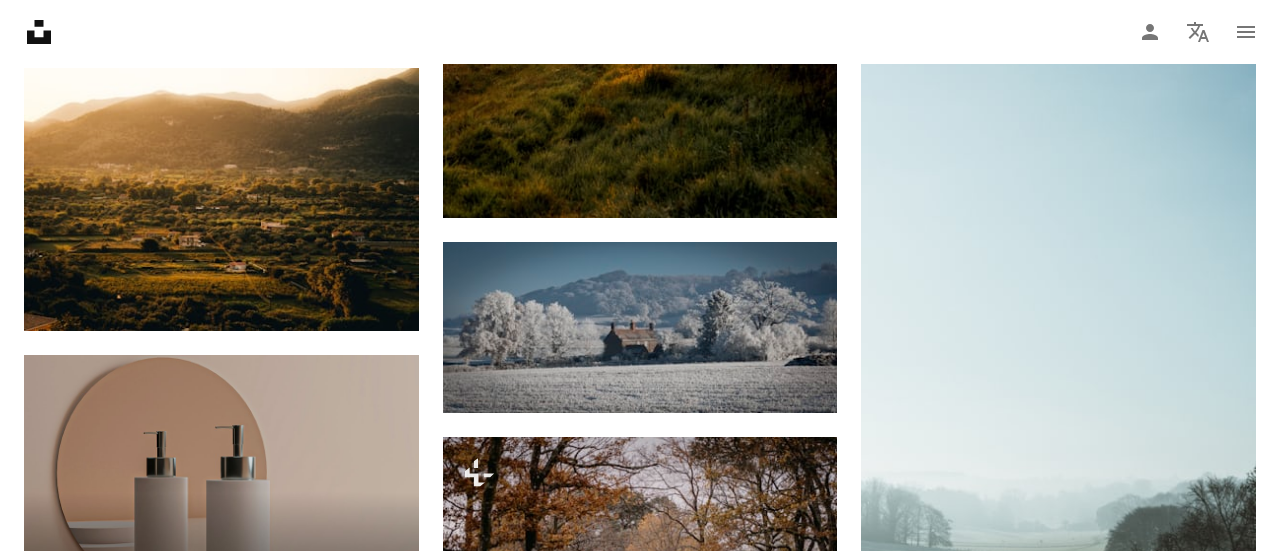 click on "An X shape Únete a Unsplash ¿Ya tienes una cuenta?  Inicia sesión Nombre Apellidos Correo electrónico Nombre de usuario  (únicamente letras, números y guiones bajos) Contraseña  (mín. 8 caracteres) Únete Al unirte, aceptas los  Términos  y la  Política de privacidad ." at bounding box center (640, 3689) 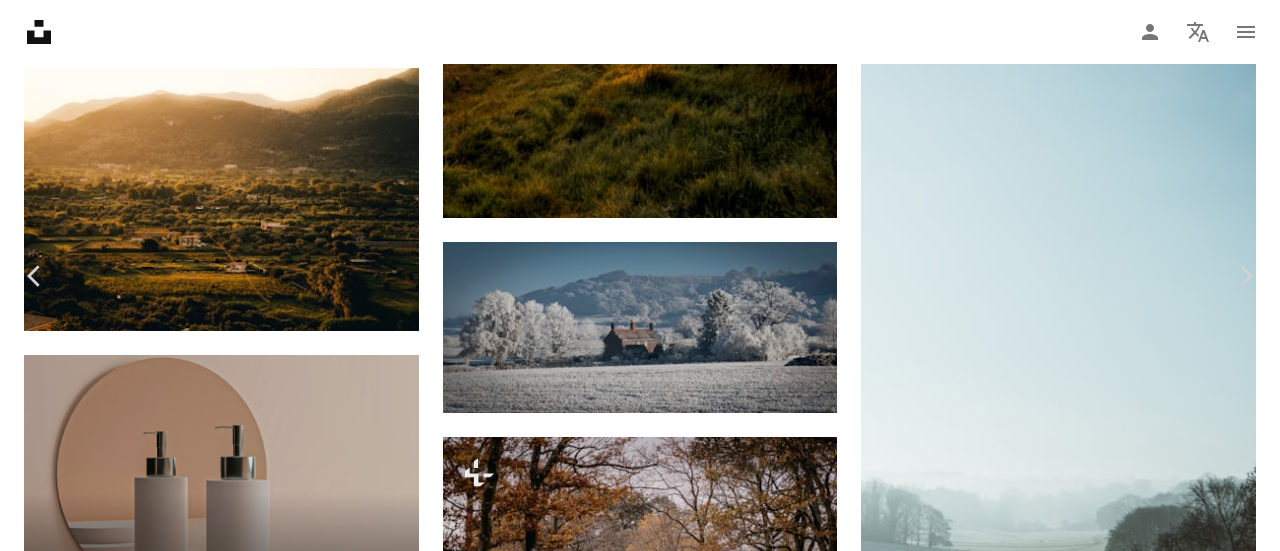 scroll, scrollTop: 3507, scrollLeft: 0, axis: vertical 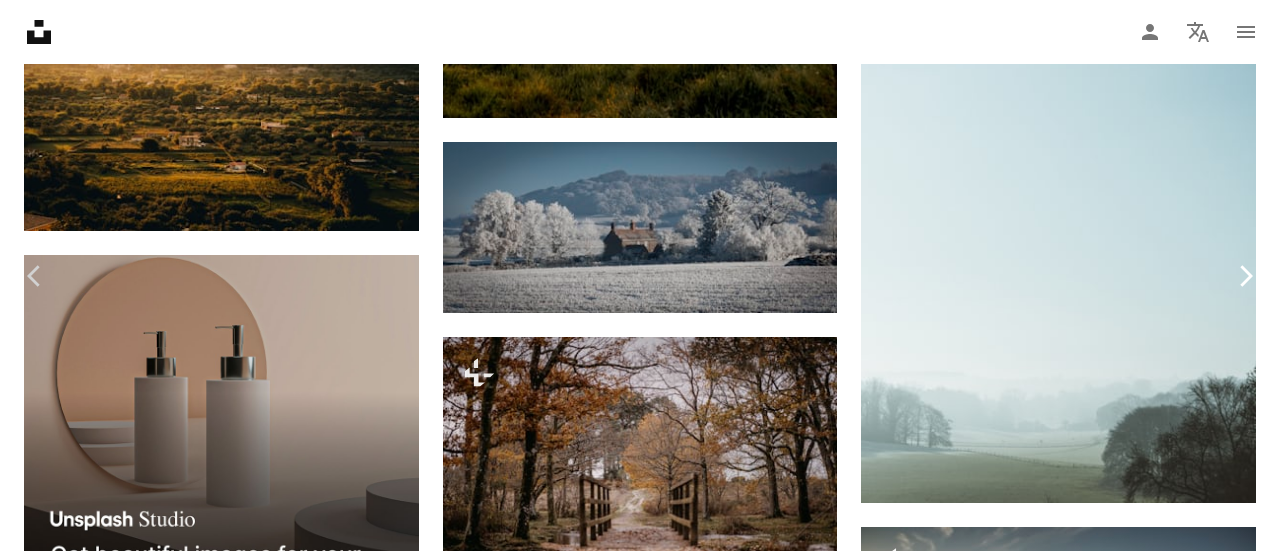 click on "Chevron right" at bounding box center (1245, 276) 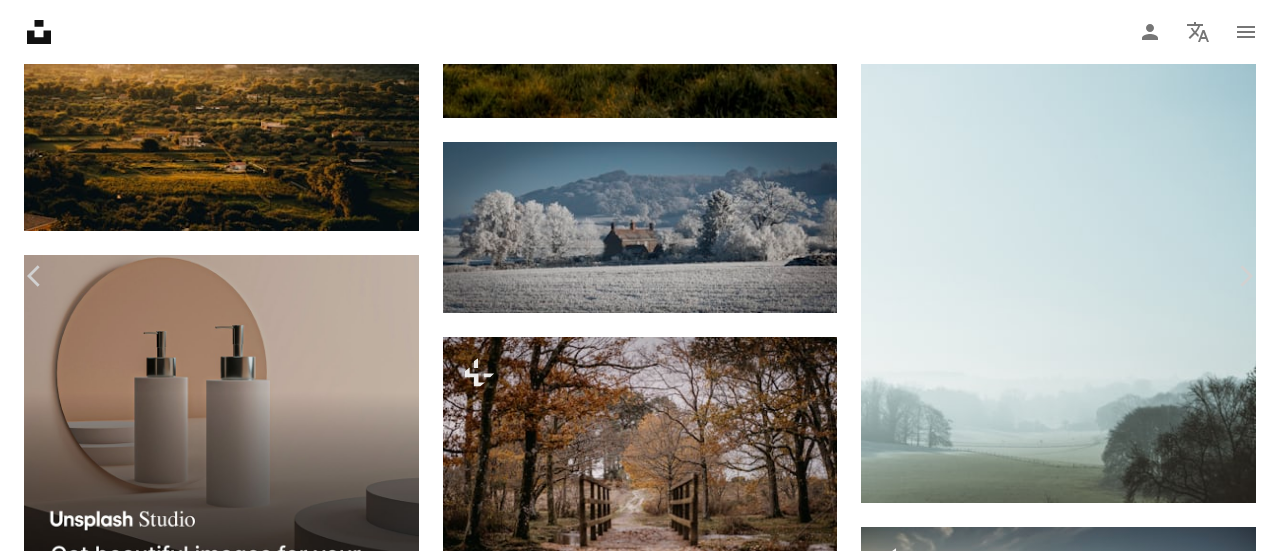 click on "An X shape" at bounding box center [20, 20] 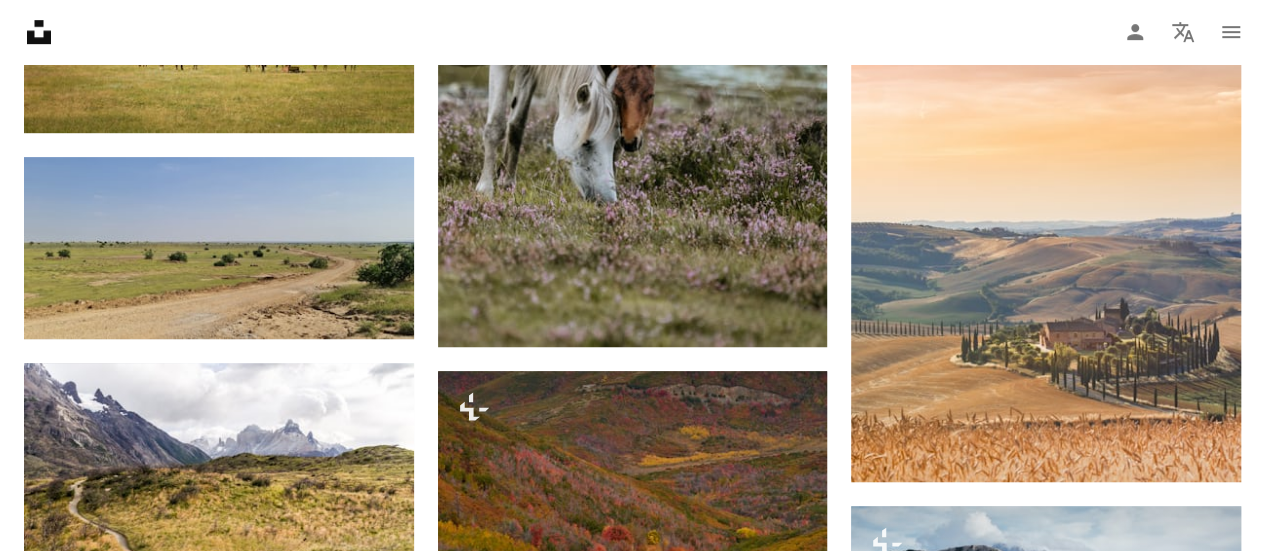 scroll, scrollTop: 4407, scrollLeft: 0, axis: vertical 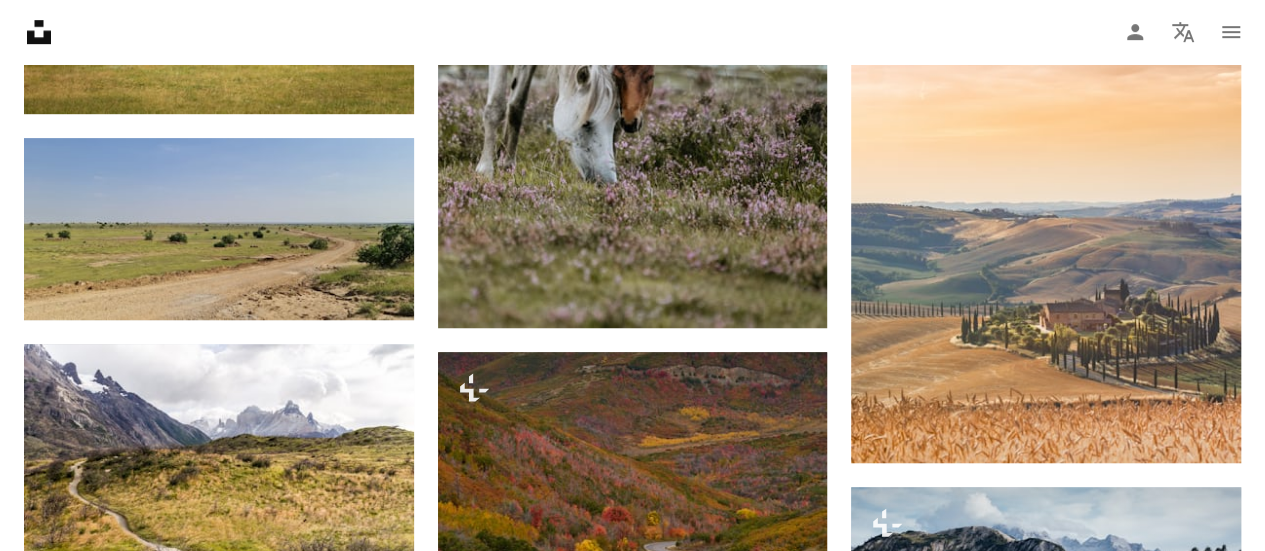 click at bounding box center [1046, 921] 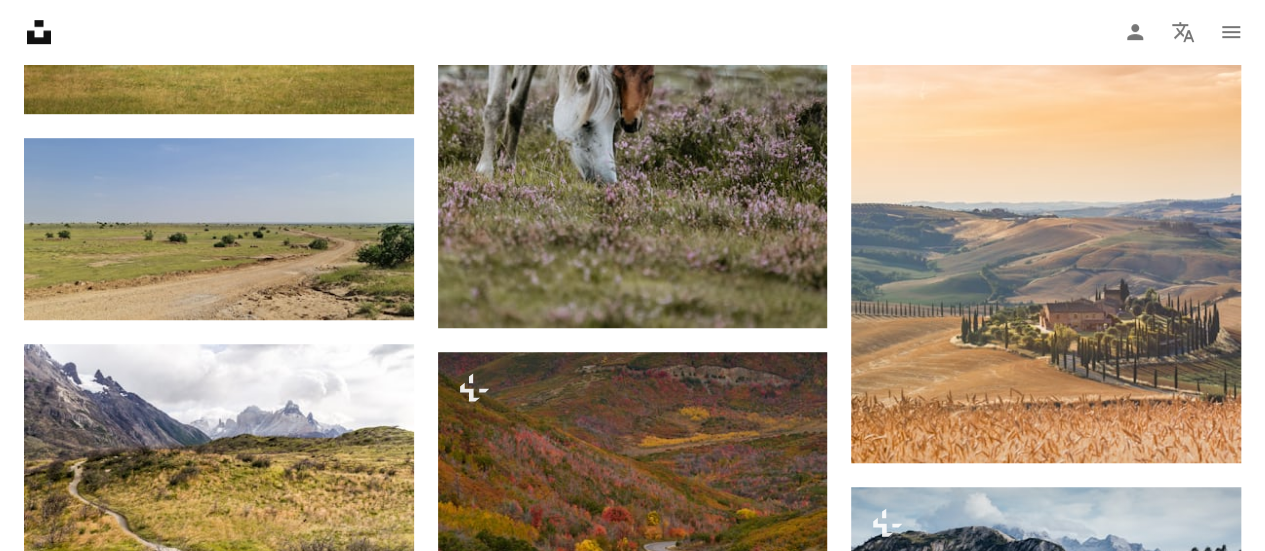 click at bounding box center (1046, 921) 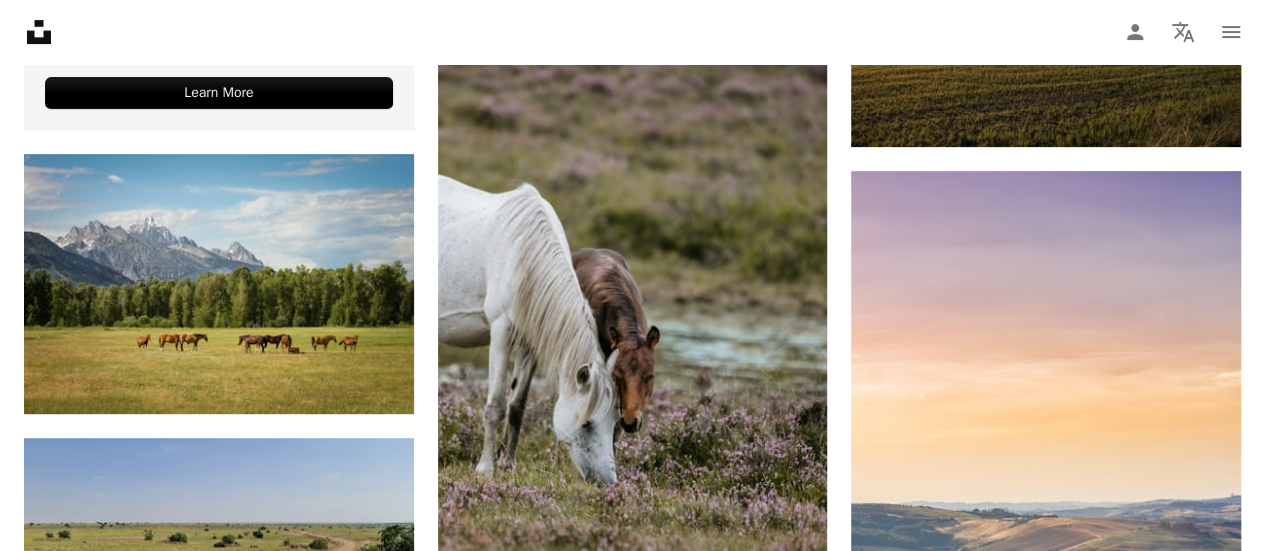 click at bounding box center [1046, 1221] 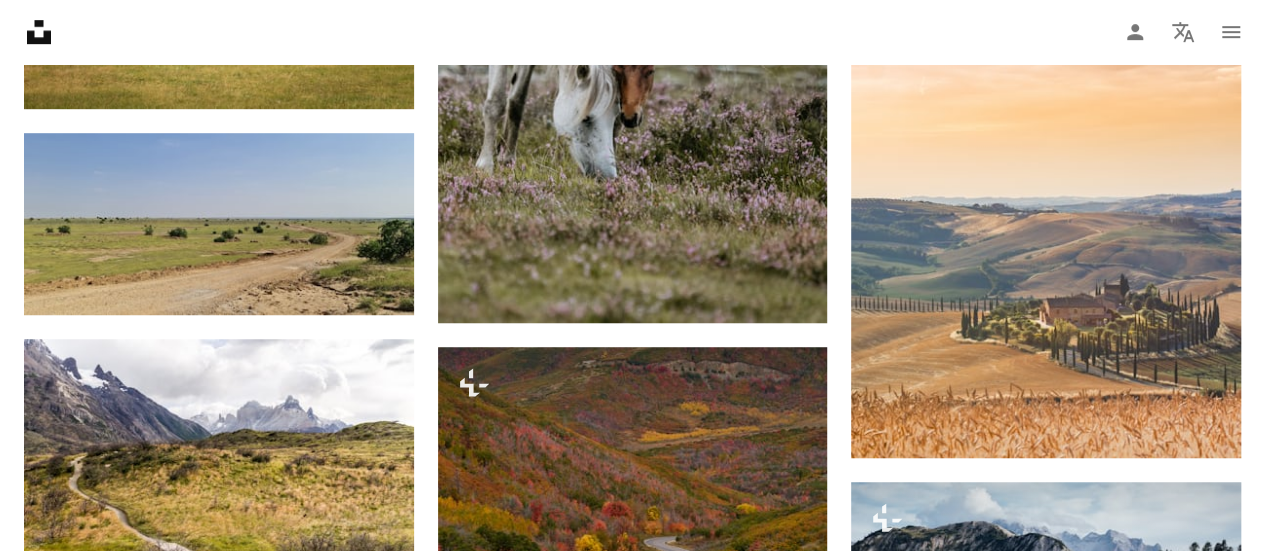 scroll, scrollTop: 4207, scrollLeft: 0, axis: vertical 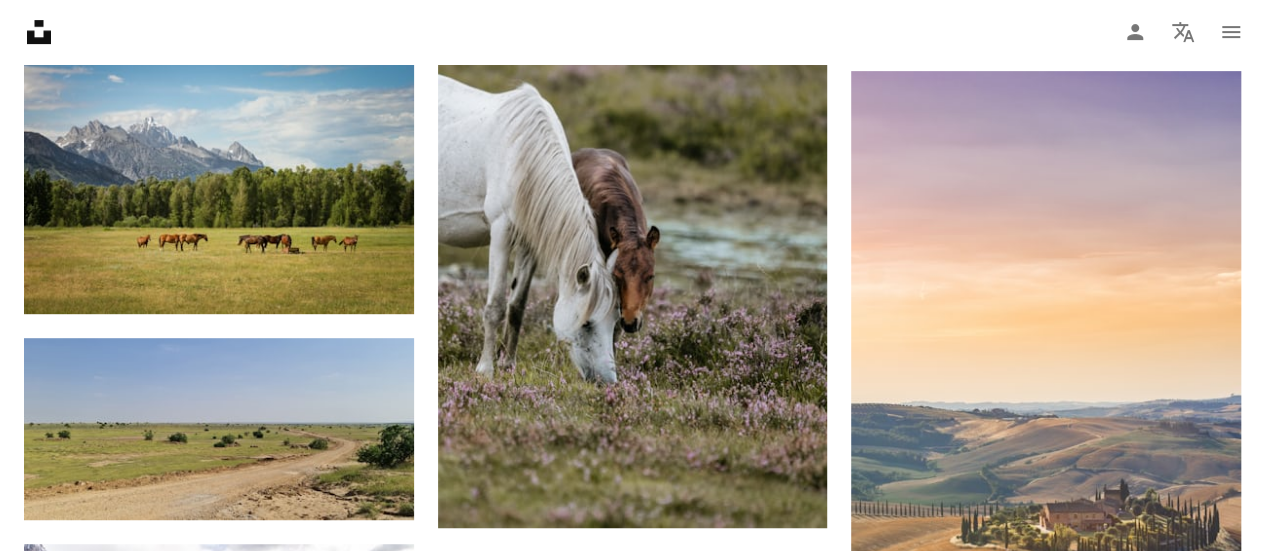 click at bounding box center (1046, 1121) 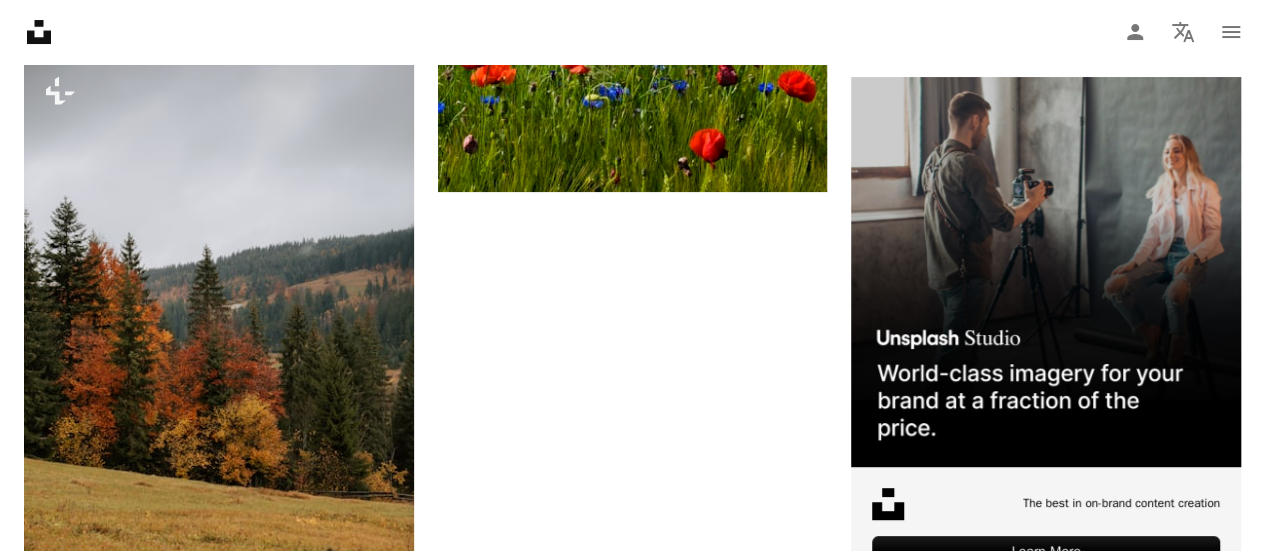 scroll, scrollTop: 7754, scrollLeft: 0, axis: vertical 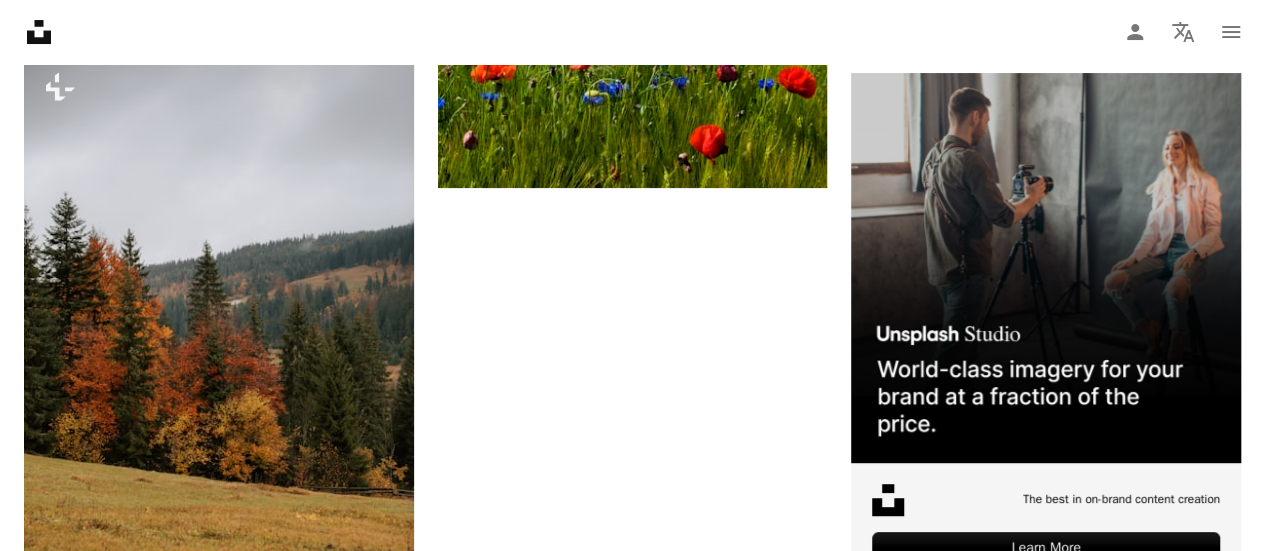 click on "Cargar más" at bounding box center (632, 1473) 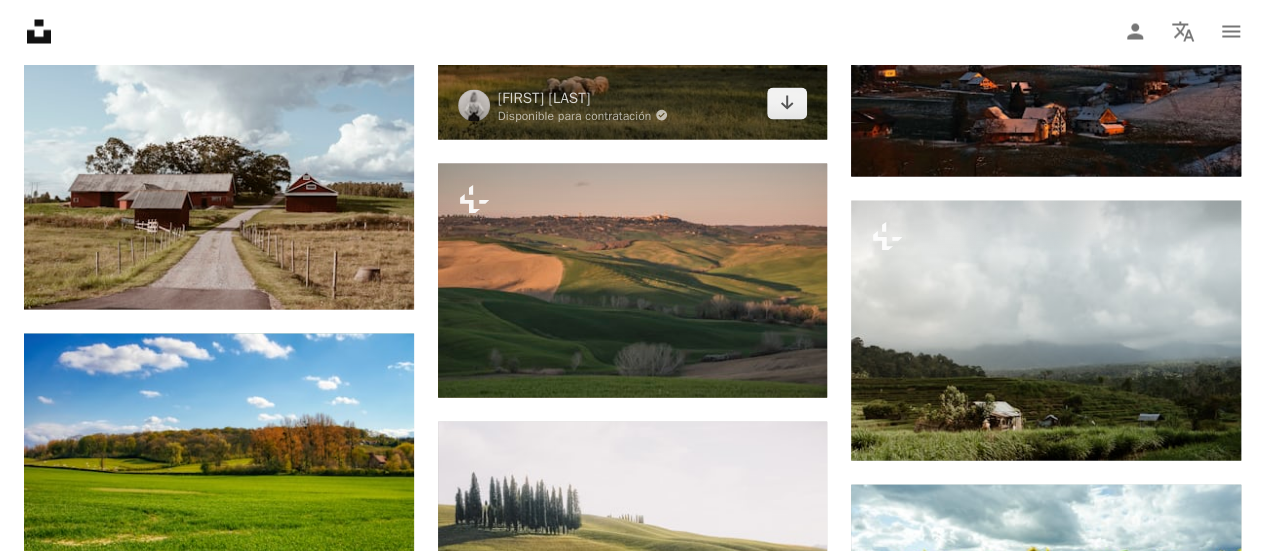 scroll, scrollTop: 9554, scrollLeft: 0, axis: vertical 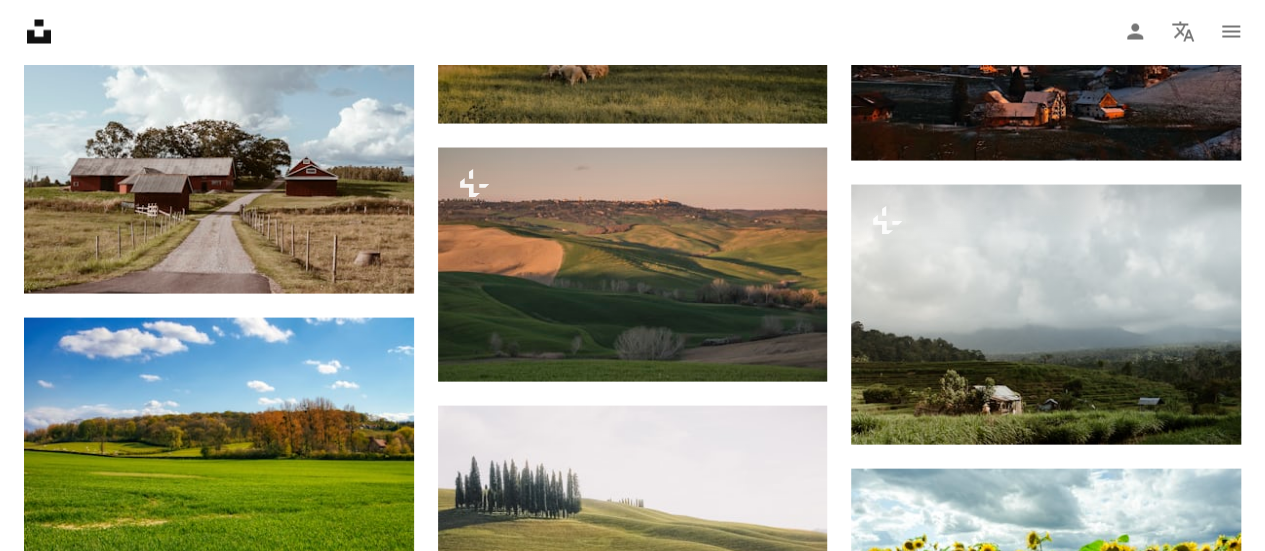 click at bounding box center [1046, 1449] 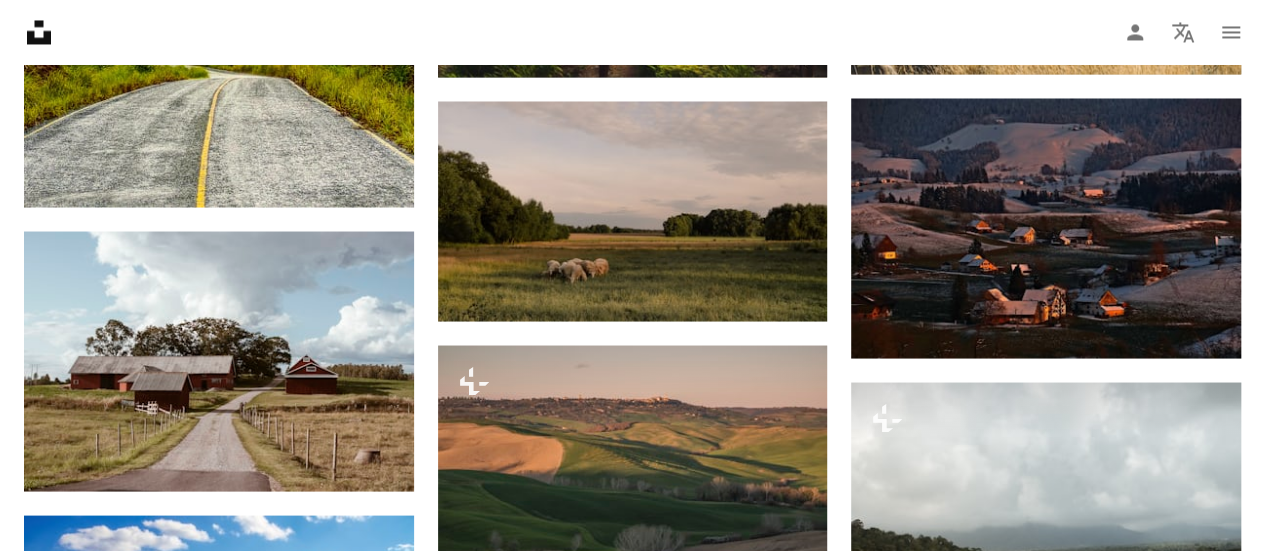 scroll, scrollTop: 9354, scrollLeft: 0, axis: vertical 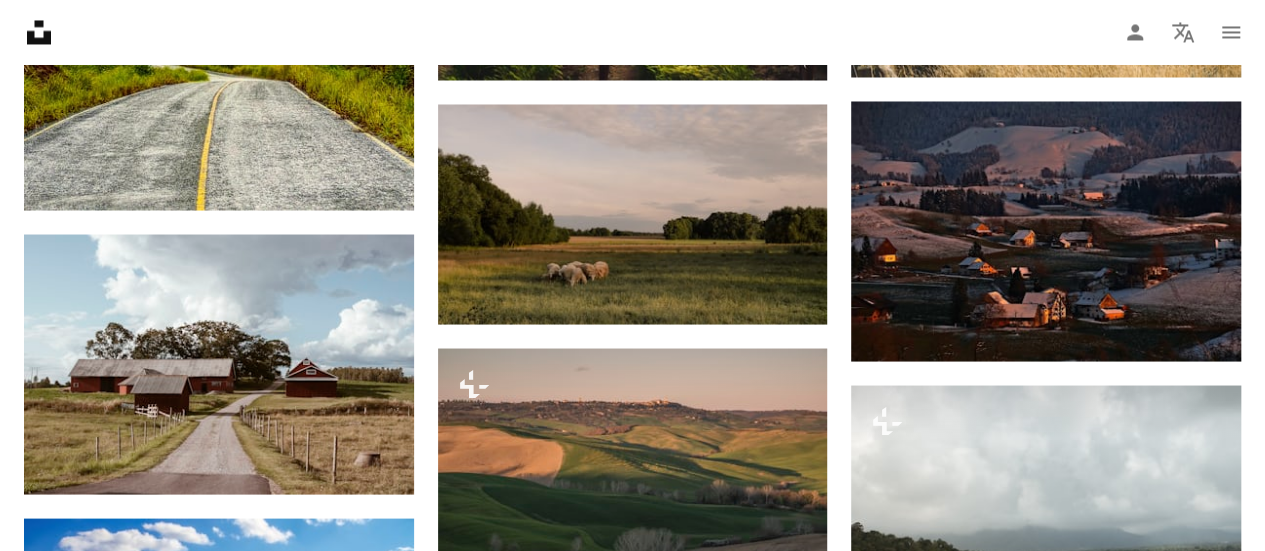 click on "Arrow pointing down" 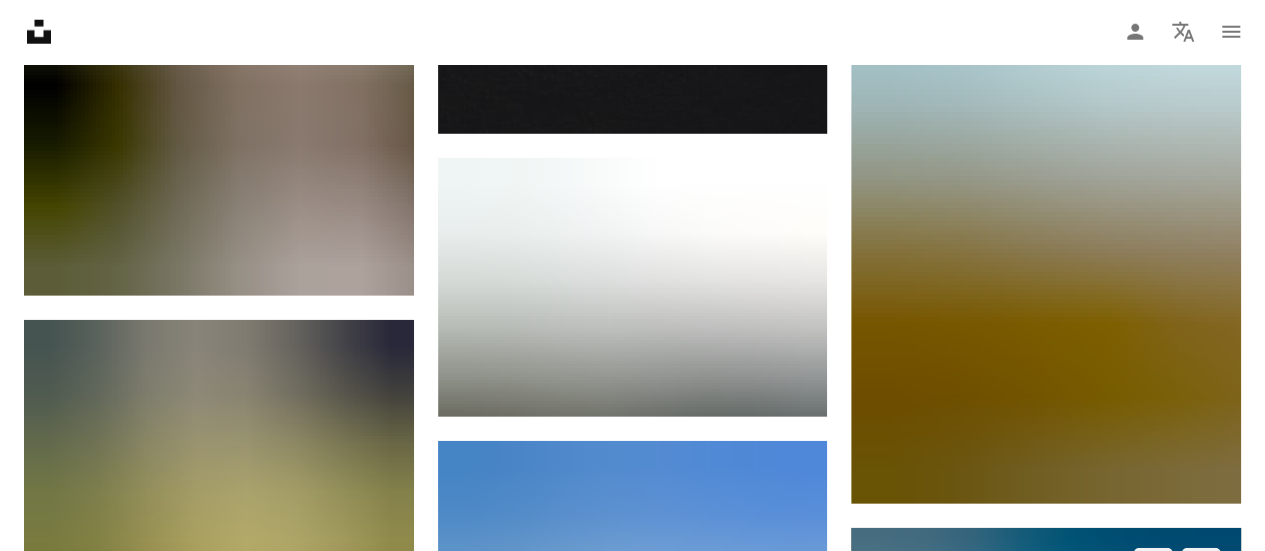 scroll, scrollTop: 10154, scrollLeft: 0, axis: vertical 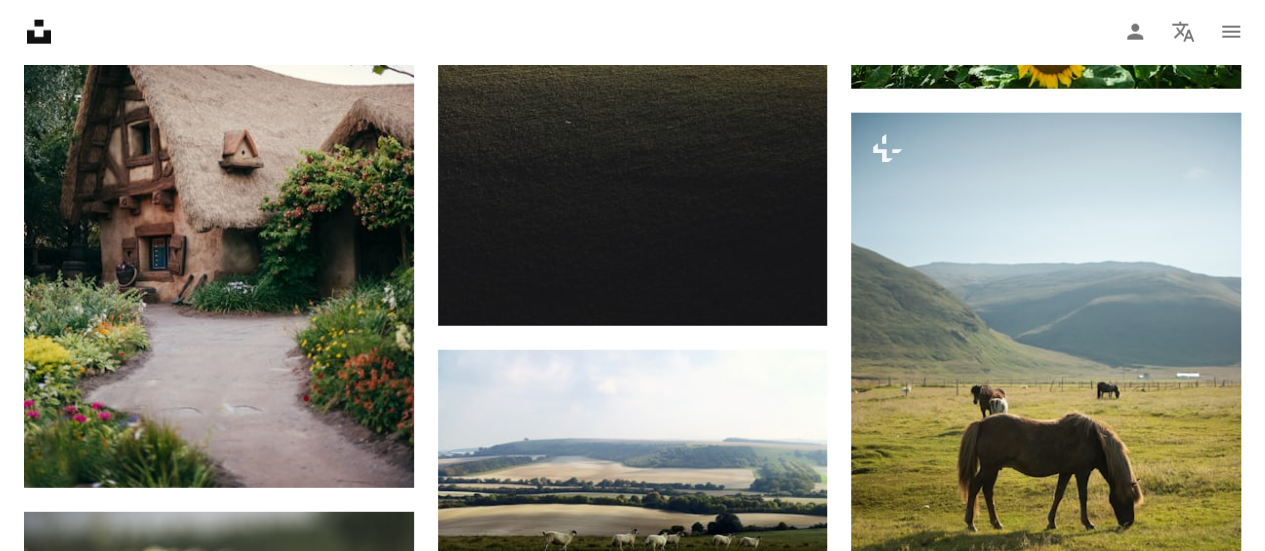 click at bounding box center (219, 926) 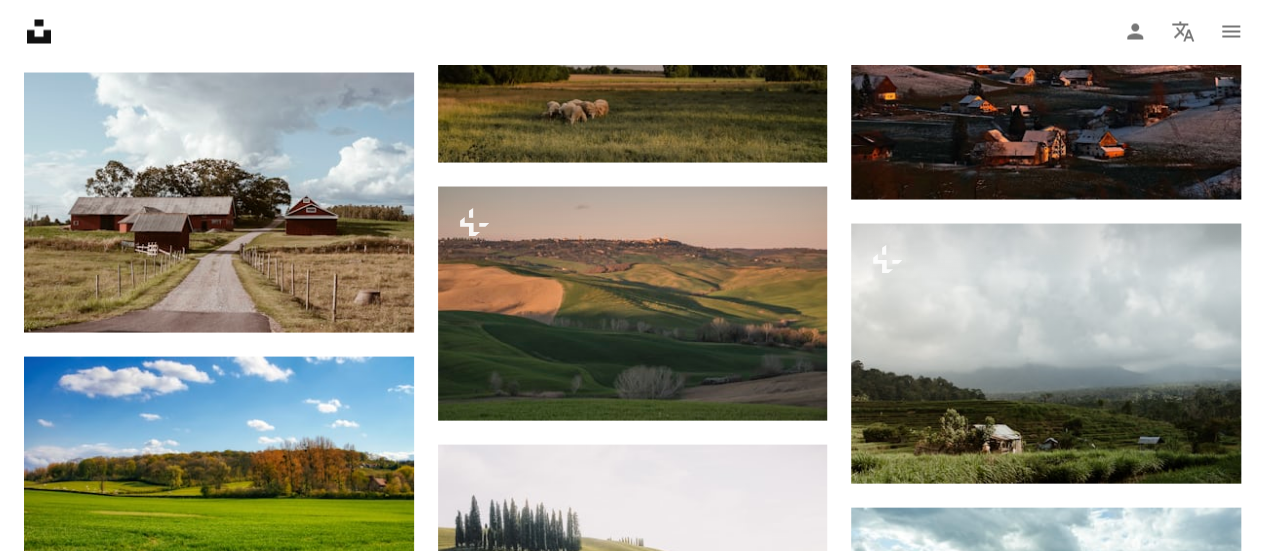 scroll, scrollTop: 9754, scrollLeft: 0, axis: vertical 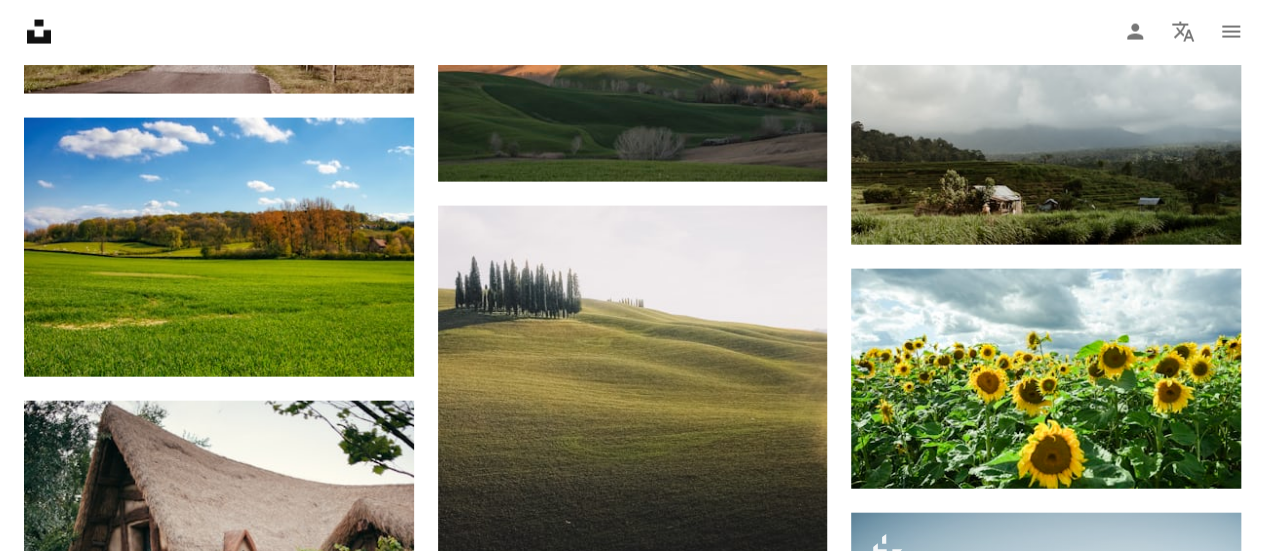 click at bounding box center (1046, 1524) 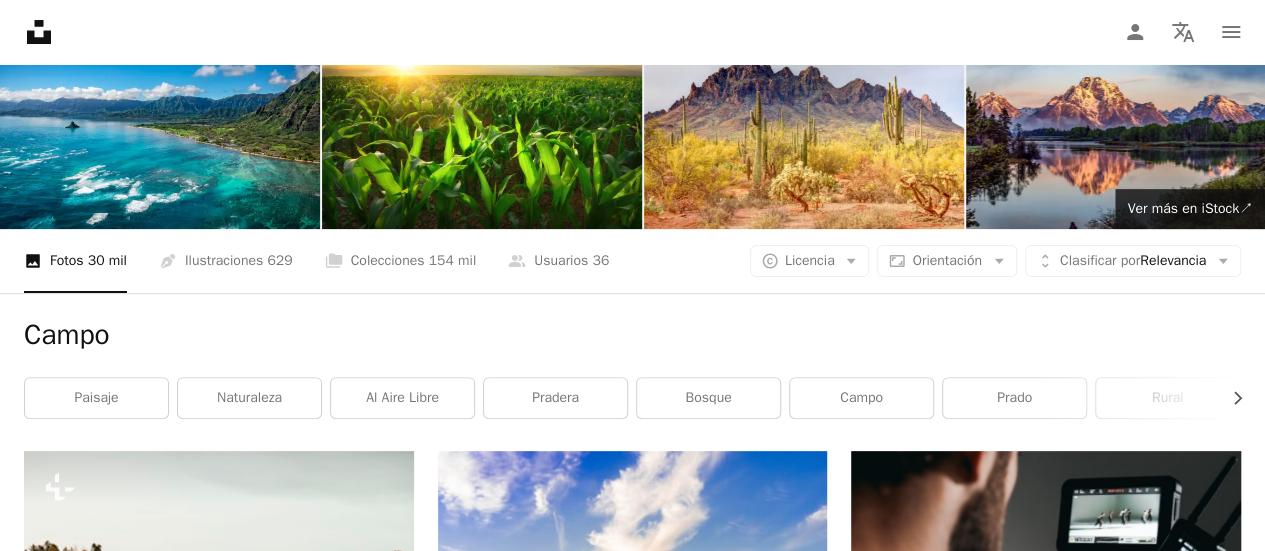 scroll, scrollTop: 0, scrollLeft: 0, axis: both 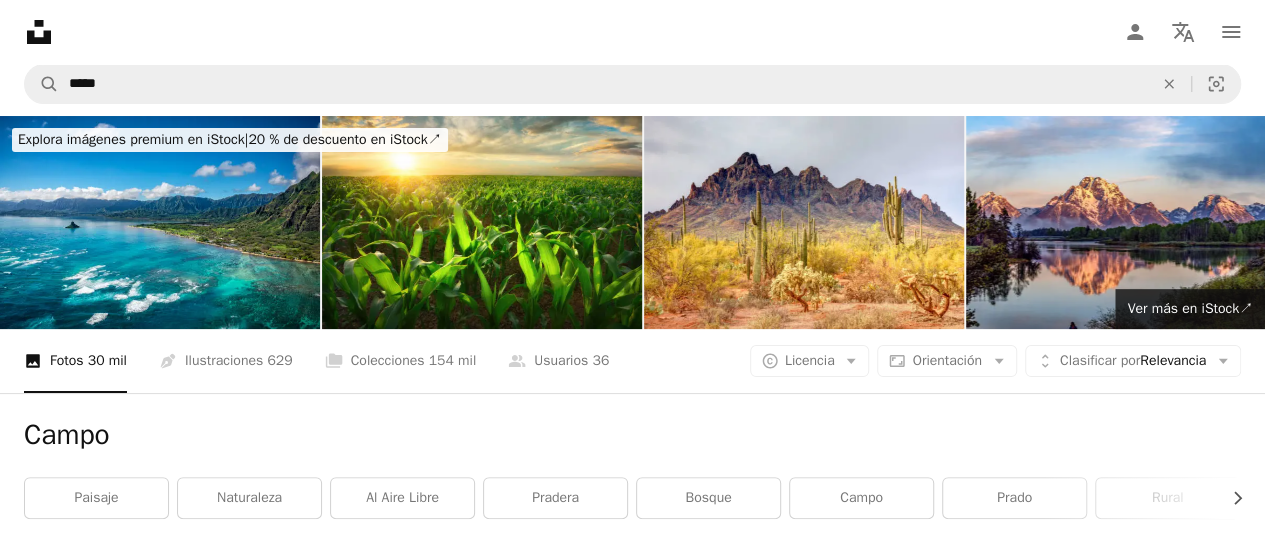 click on "Unsplash logo Página de inicio de Unsplash" 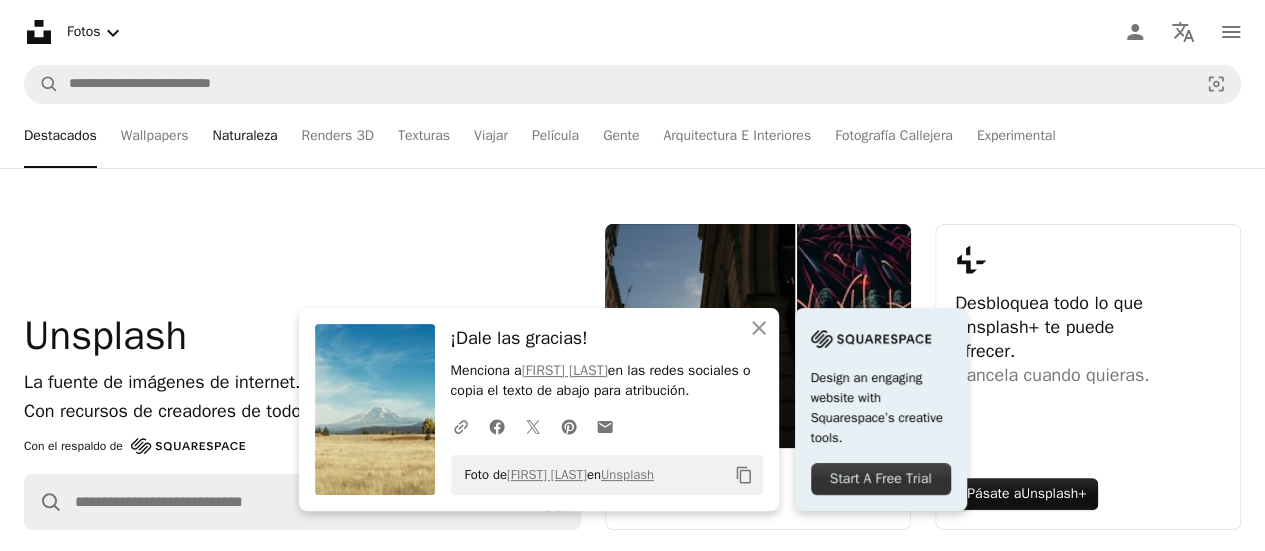 click on "Naturaleza" at bounding box center (244, 136) 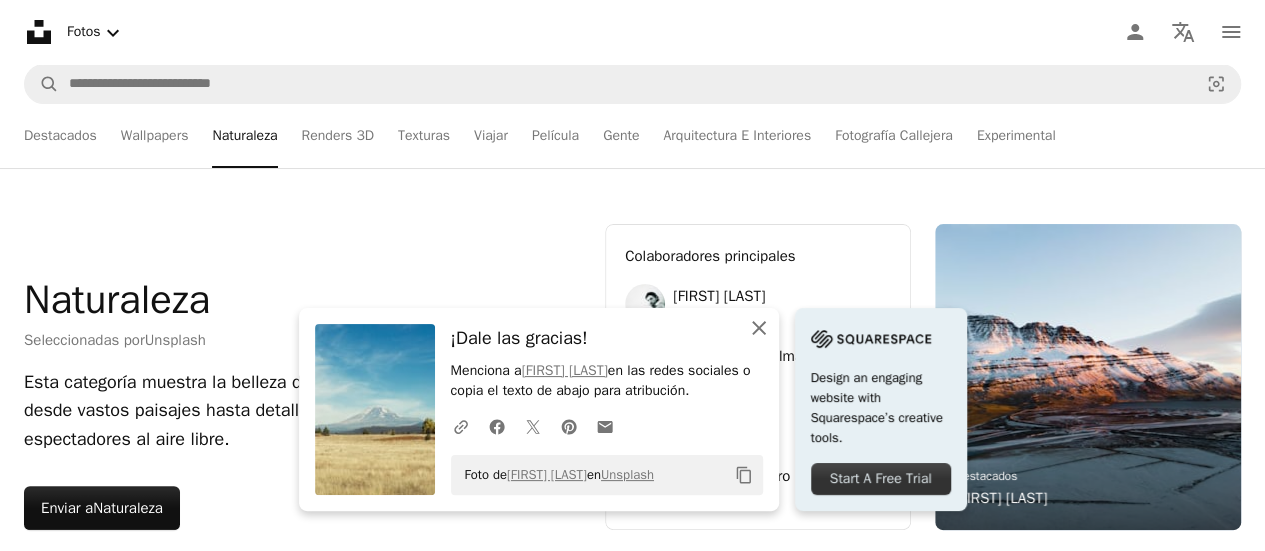 click on "An X shape" 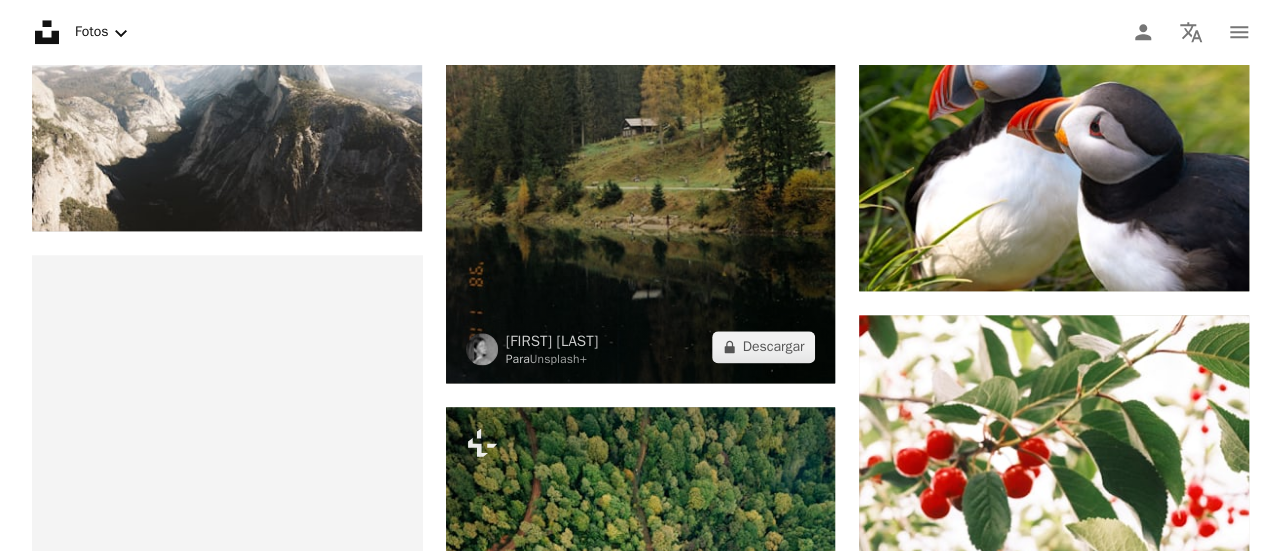 scroll, scrollTop: 4900, scrollLeft: 0, axis: vertical 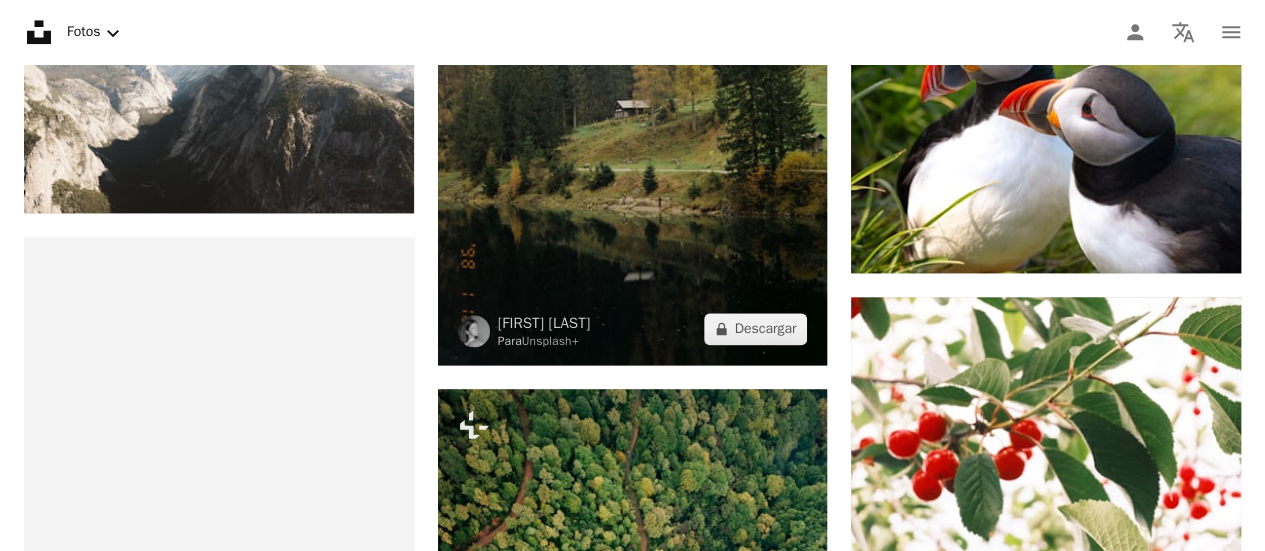 click at bounding box center (633, 73) 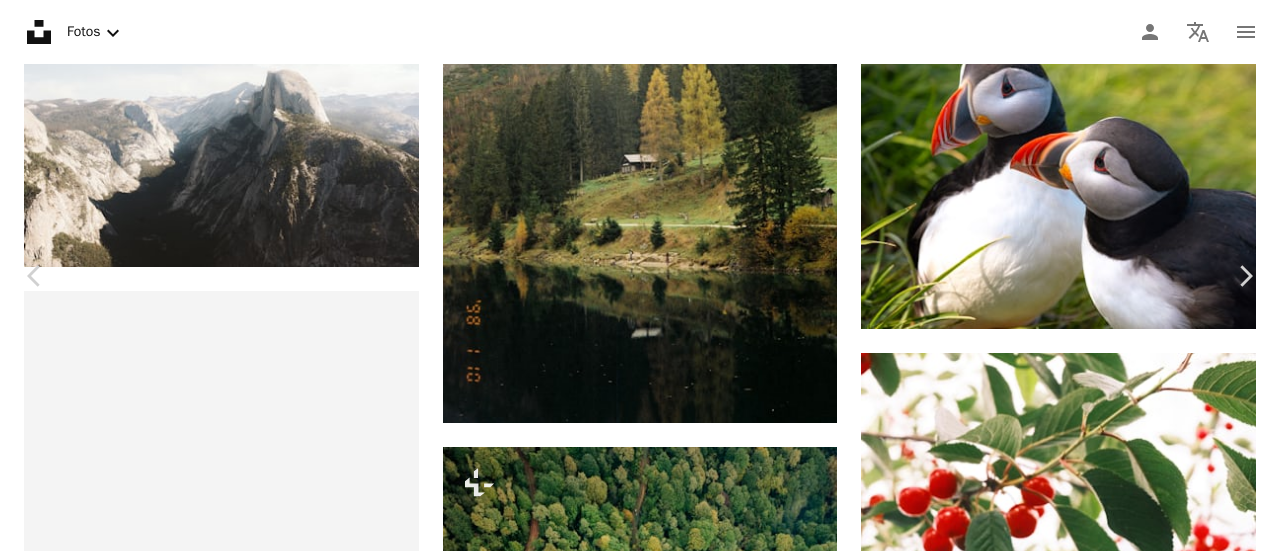 scroll, scrollTop: 1100, scrollLeft: 0, axis: vertical 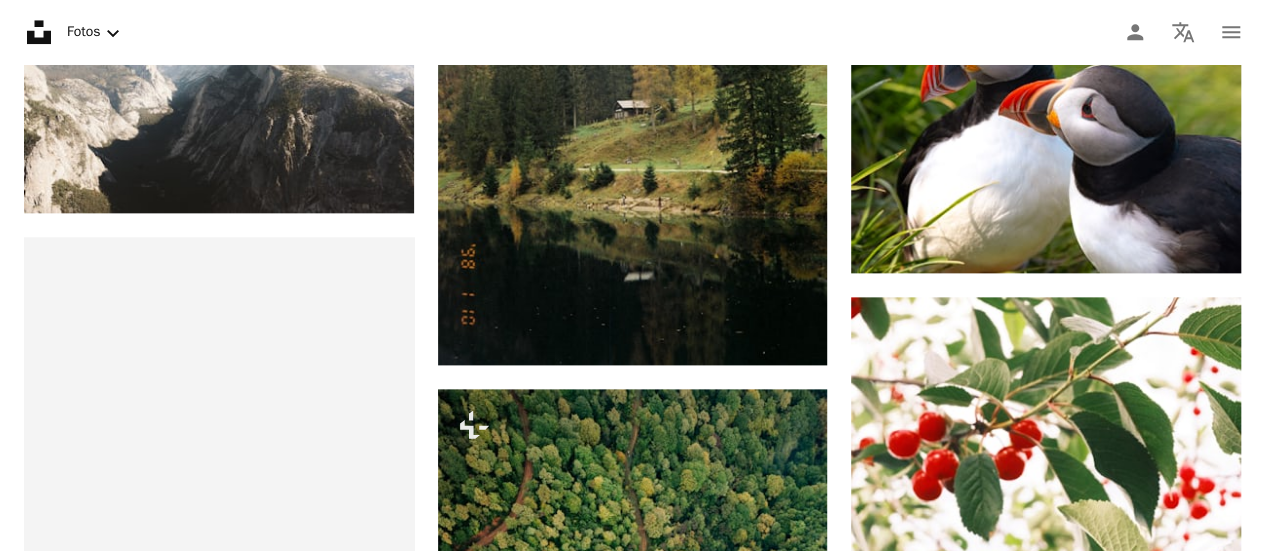 click at bounding box center (219, 1350) 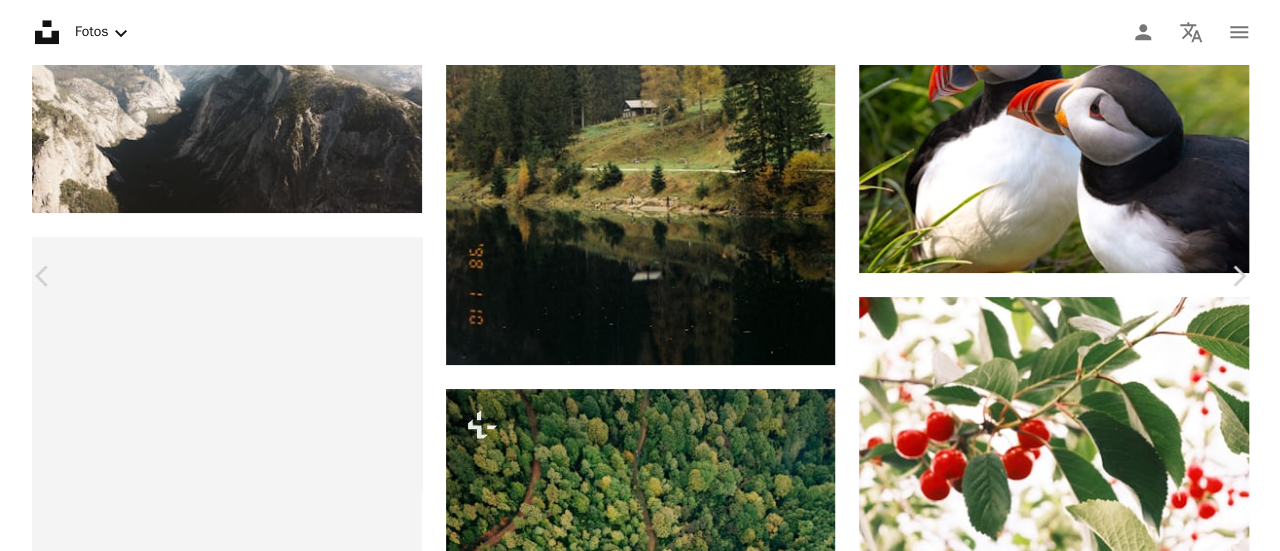 scroll, scrollTop: 5400, scrollLeft: 0, axis: vertical 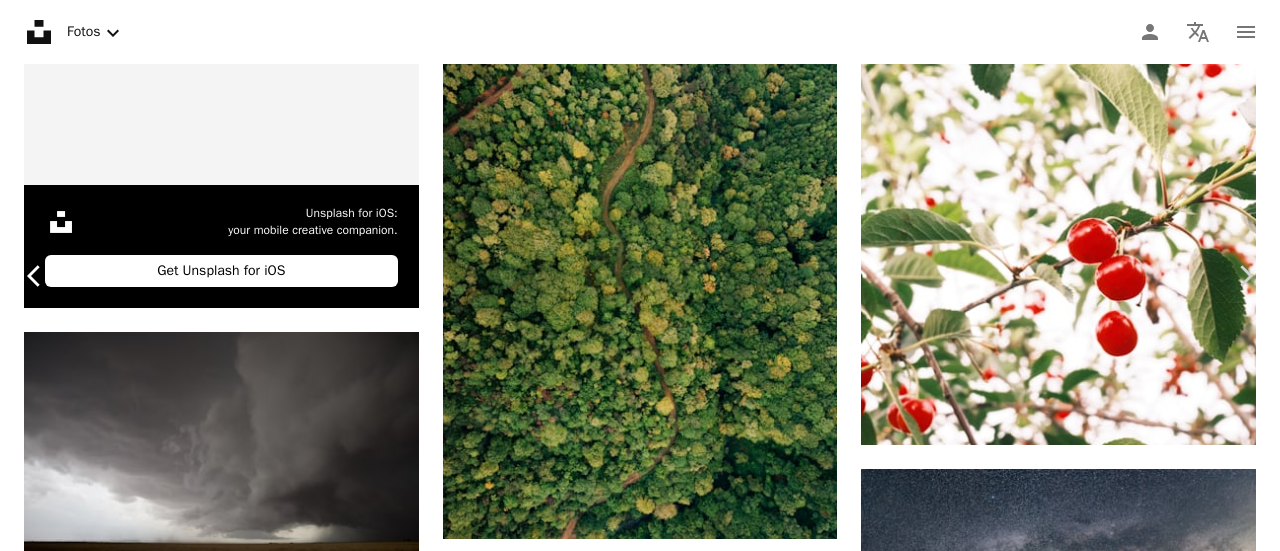 click on "Chevron left" at bounding box center [35, 276] 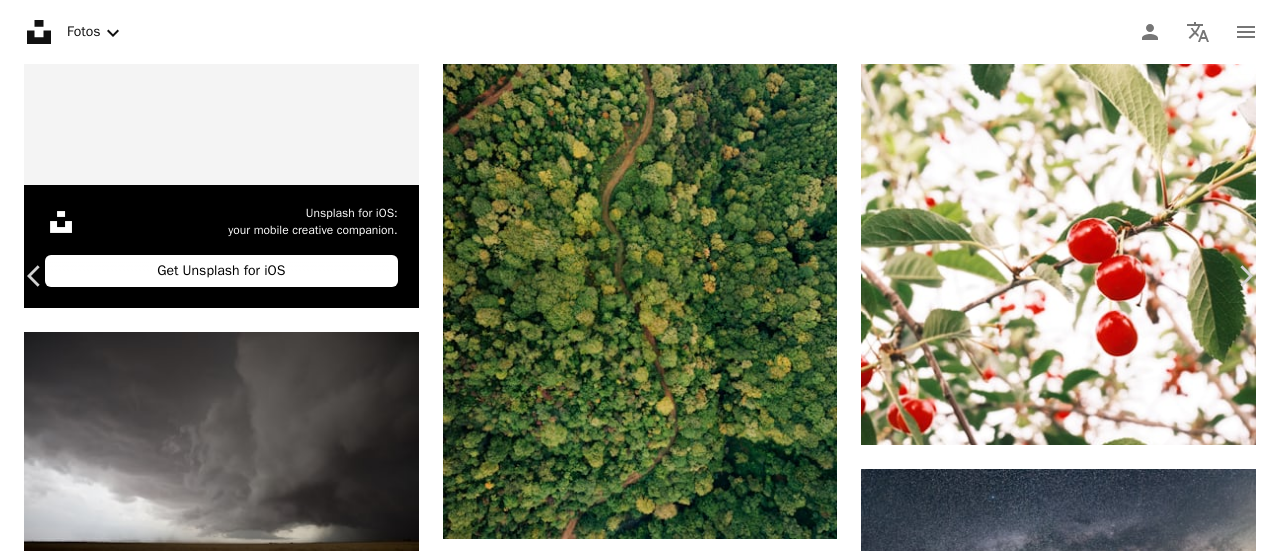 scroll, scrollTop: 0, scrollLeft: 0, axis: both 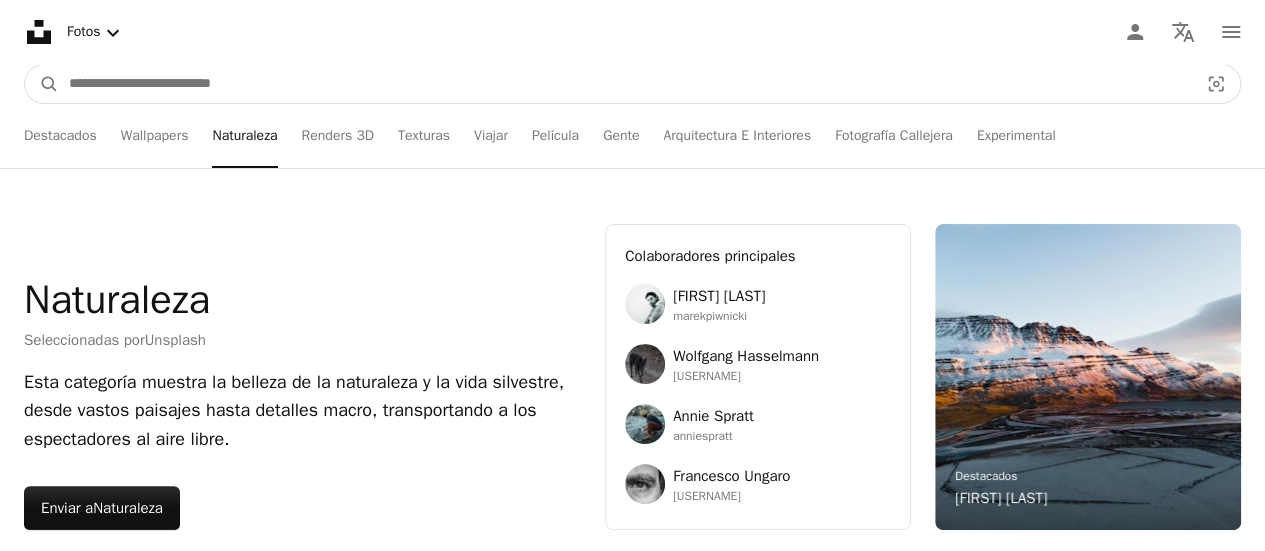 click at bounding box center (625, 84) 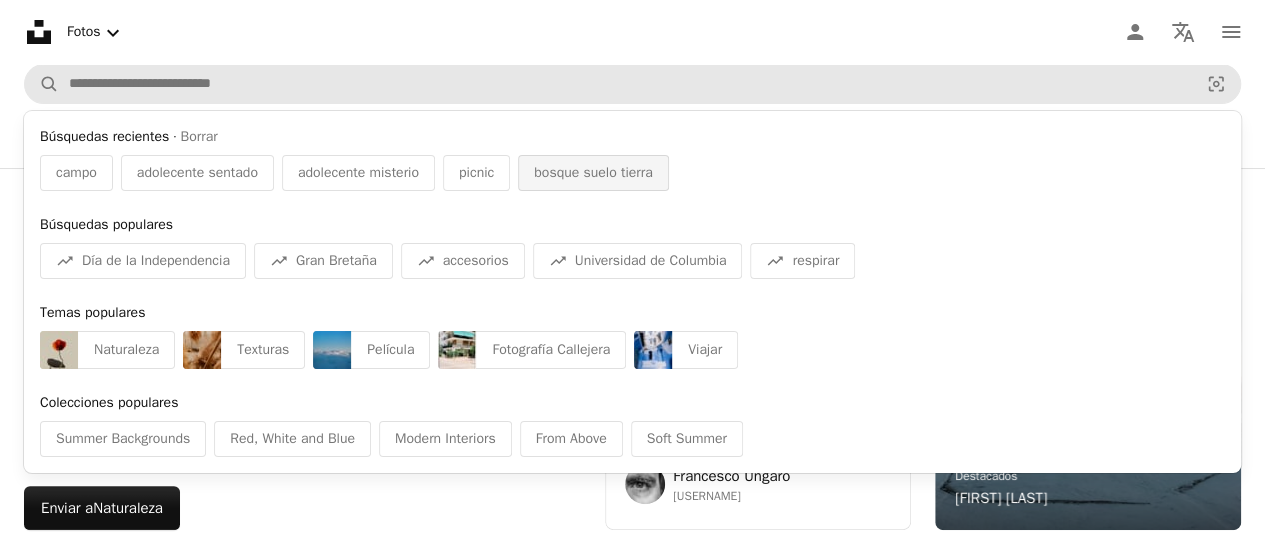 click on "bosque suelo tierra" at bounding box center (593, 173) 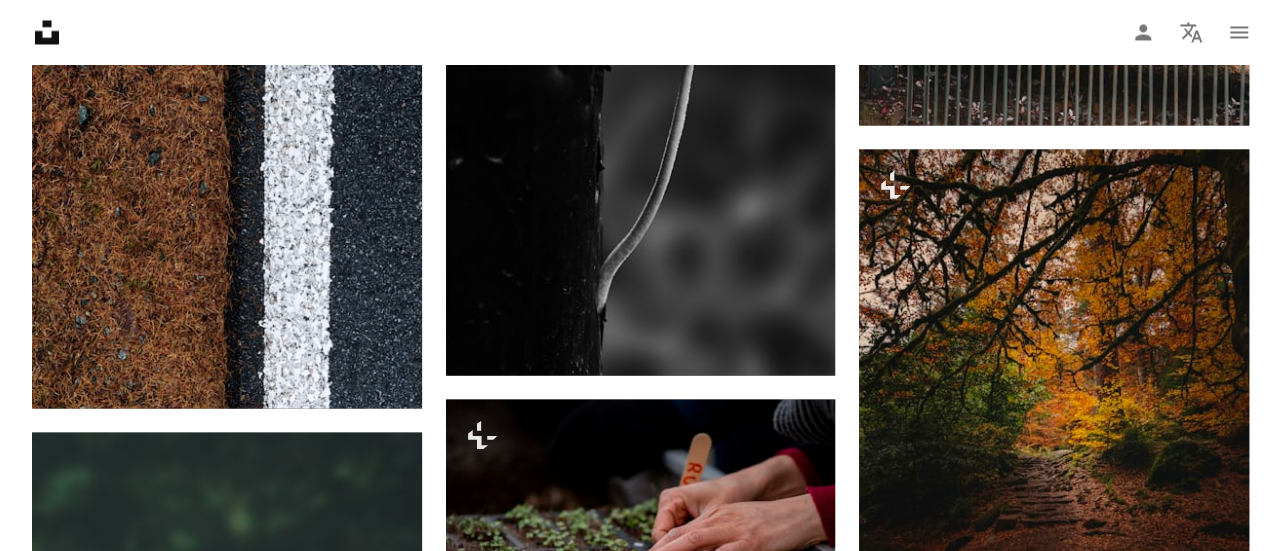 scroll, scrollTop: 2000, scrollLeft: 0, axis: vertical 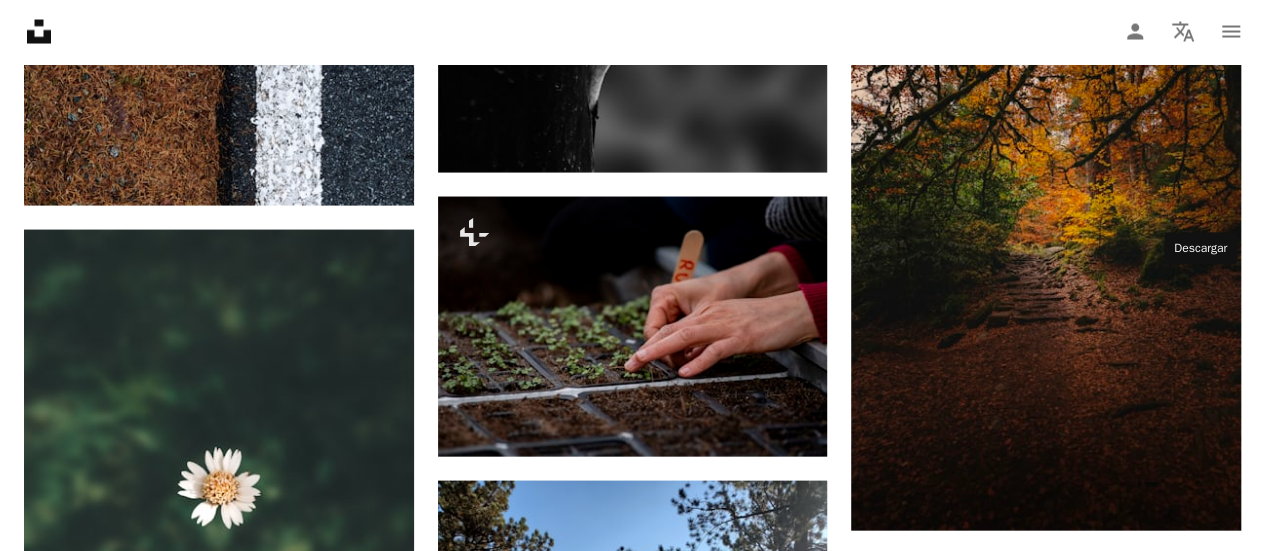 click on "Arrow pointing down" 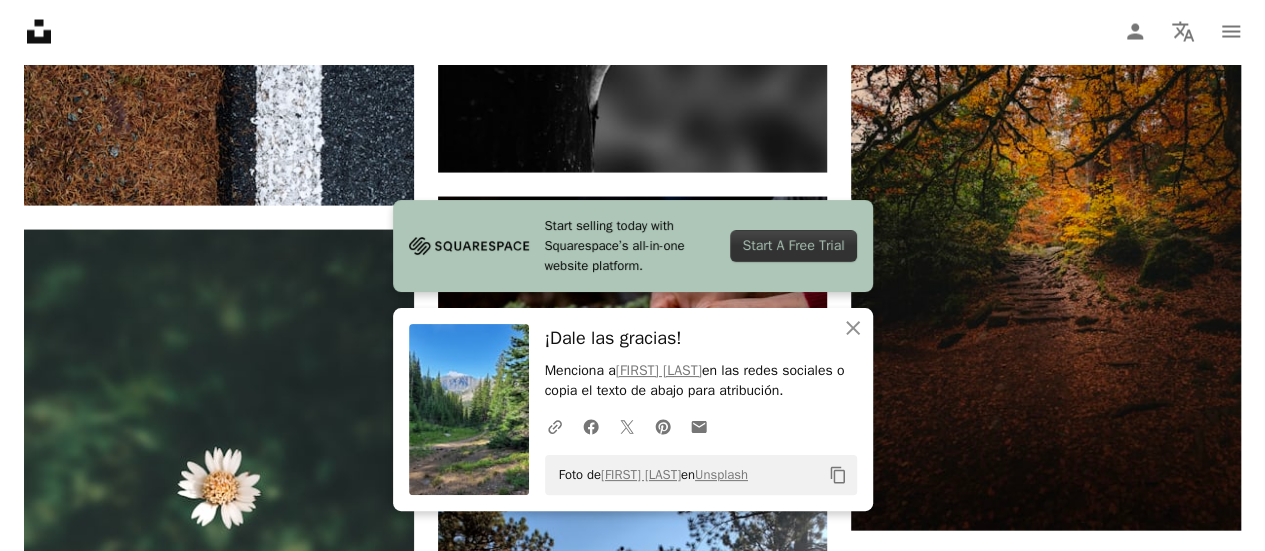 click at bounding box center (1046, 815) 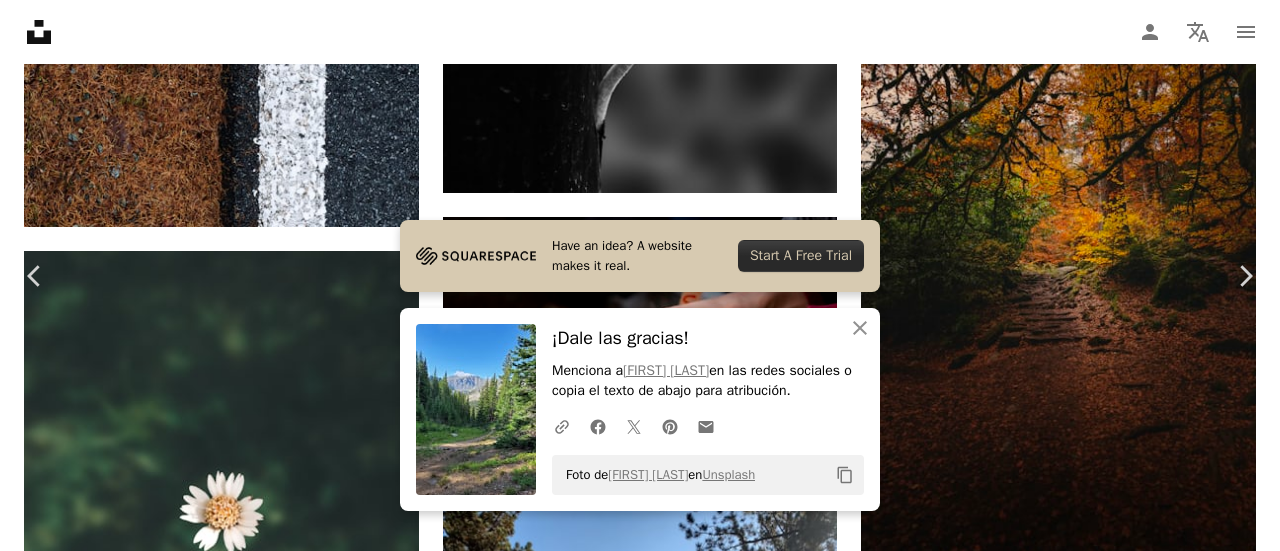 scroll, scrollTop: 2600, scrollLeft: 0, axis: vertical 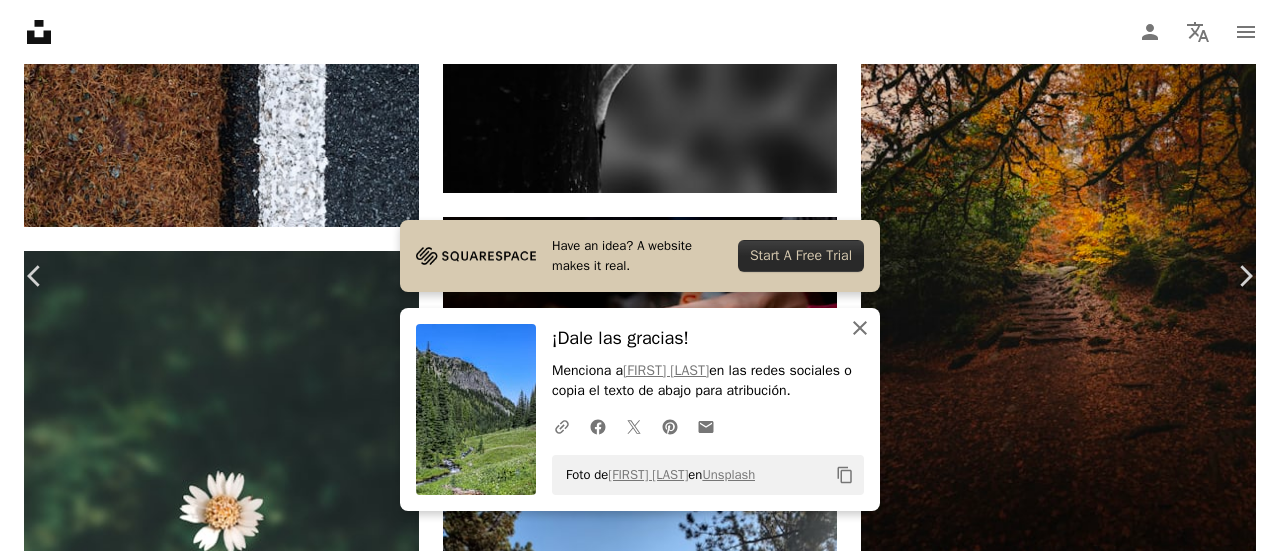 click on "An X shape" 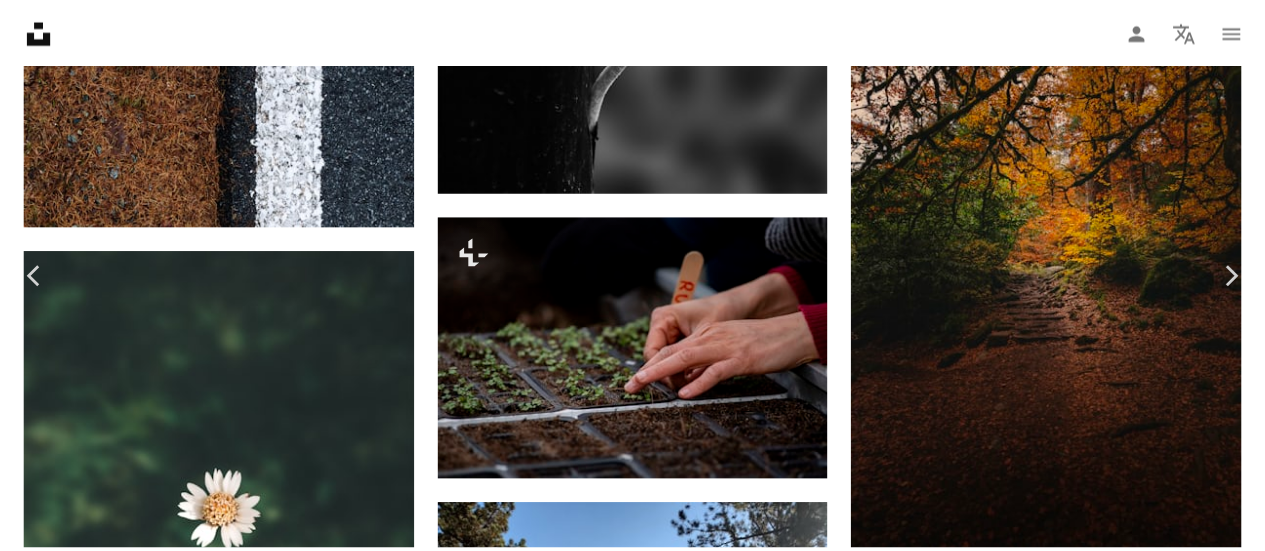 scroll, scrollTop: 800, scrollLeft: 0, axis: vertical 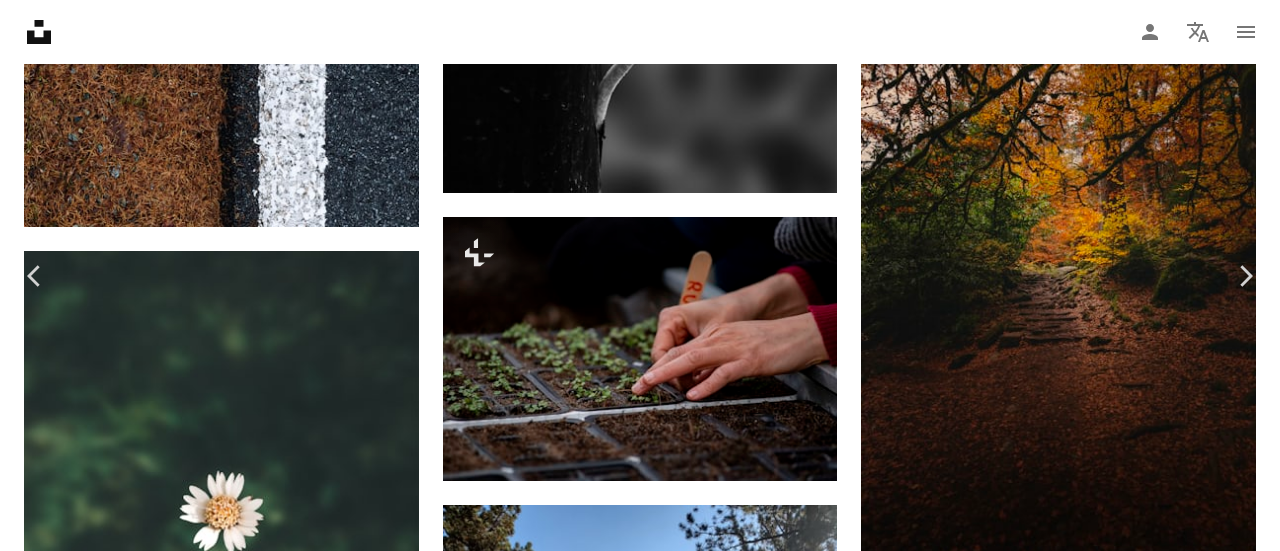 click on "An X shape Chevron left Chevron right [FIRST] [LAST] prphotography262 A heart A plus sign Descargar gratis Chevron down Zoom in Visualizaciones 1418 Descargas 21 A forward-right arrow Compartir Info icon Información More Actions A map marker [CITY] Park, [STATE], USA Calendar outlined Publicado el [DATE] Camera Canon, EOS Rebel T7 Safety Uso gratuito bajo la License Unsplash flores montaña paisaje Hierba verde riachuelo Acantilados Prados Parque Nacional del Monte Rainier Estados Unidos al aire libre vegetación desierto pino abeto conífera cuesta Abies Imágenes de Creative Commons Explora imágenes premium relacionadas en iStock | Ahorra un 20 % con el código UNSPLASH20 Ver más en iStock ↗ Imágenes relacionadas A heart A plus sign [FIRST] [LAST] Arrow pointing down A heart A plus sign [FIRST] [LAST] Arrow pointing down A heart A plus sign [FIRST] [LAST] Arrow pointing down A heart A plus sign [FIRST] [LAST] Arrow pointing down A heart A plus sign [FIRST] [LAST] Arrow pointing down Para" at bounding box center (640, 6522) 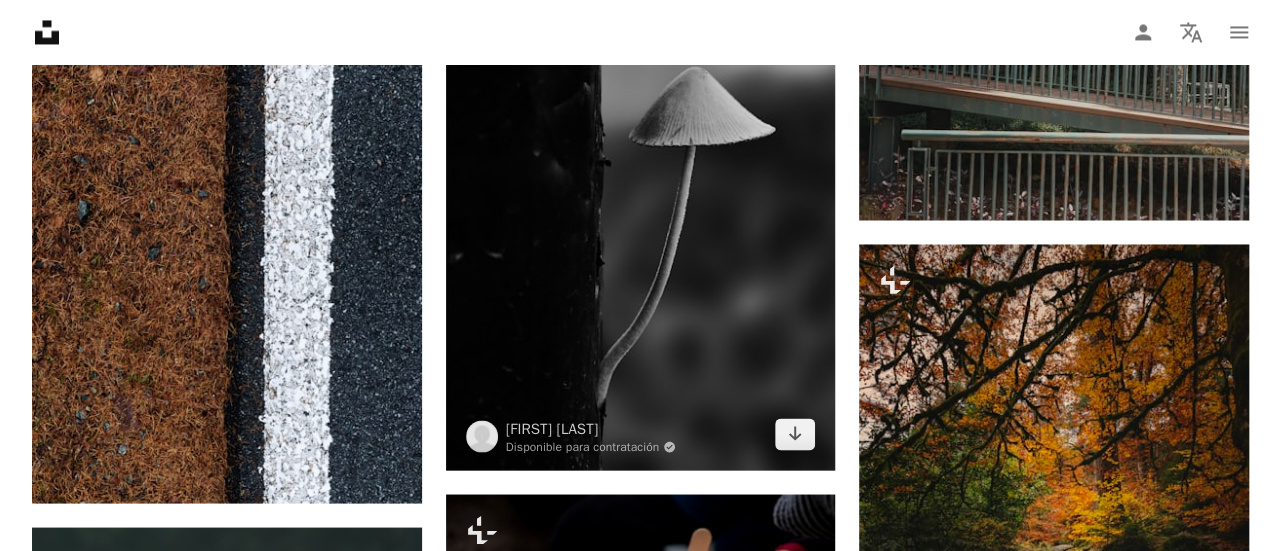 scroll, scrollTop: 1700, scrollLeft: 0, axis: vertical 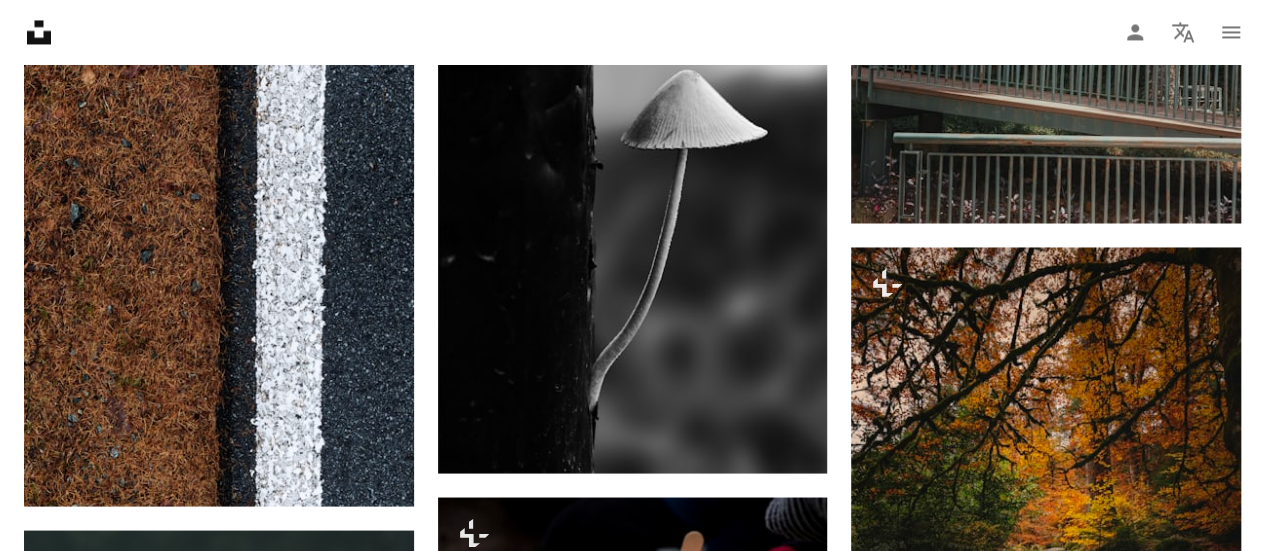 click at bounding box center [1046, 1115] 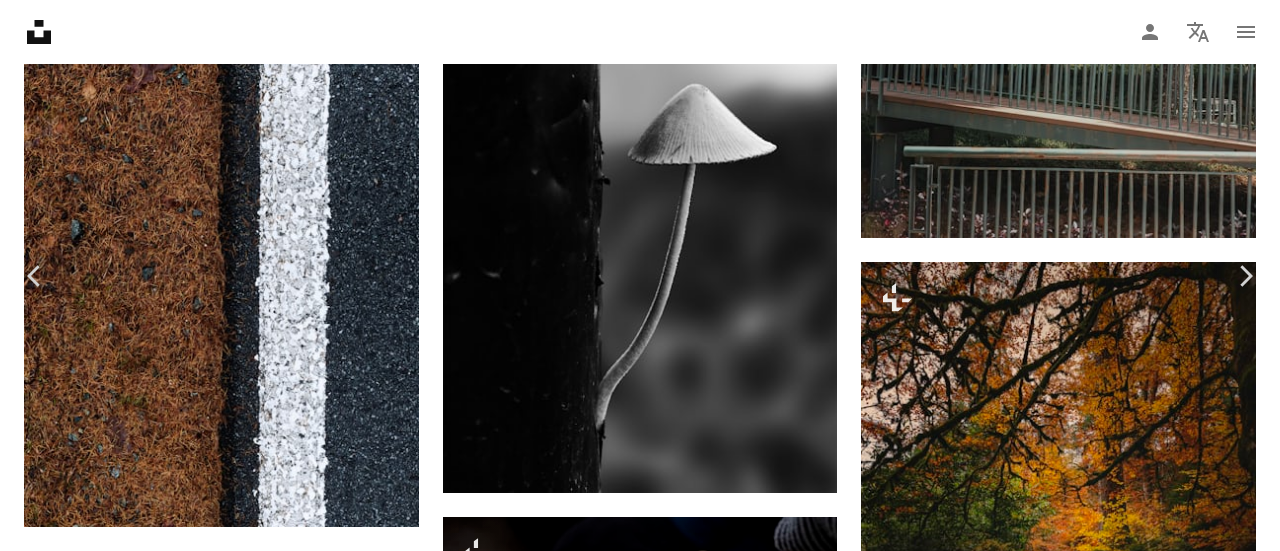scroll, scrollTop: 2700, scrollLeft: 0, axis: vertical 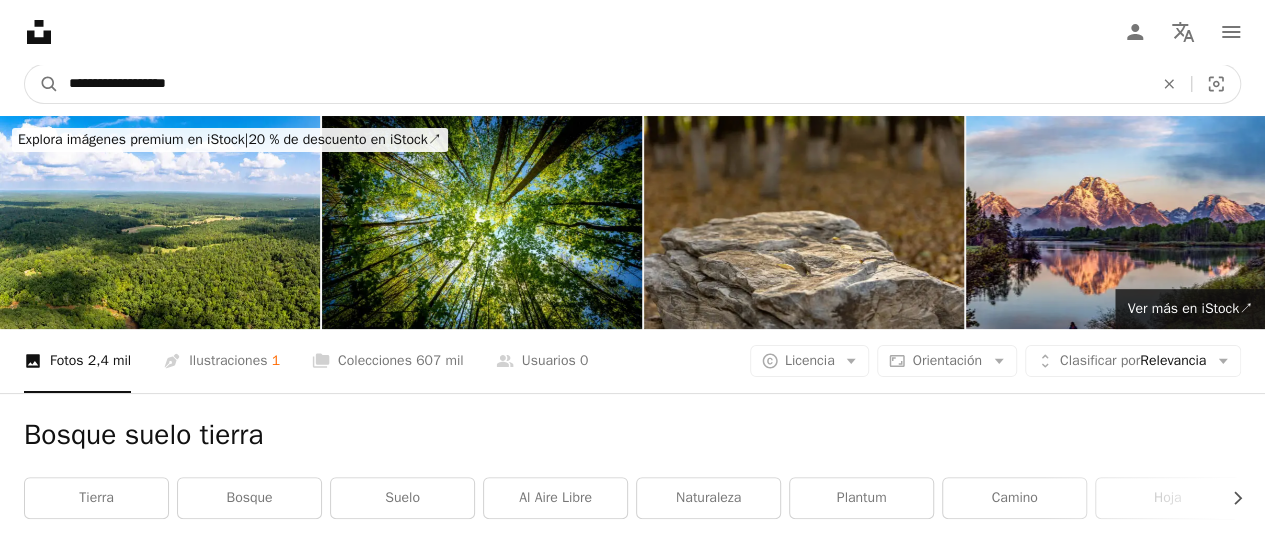 drag, startPoint x: 291, startPoint y: 67, endPoint x: 0, endPoint y: 67, distance: 291 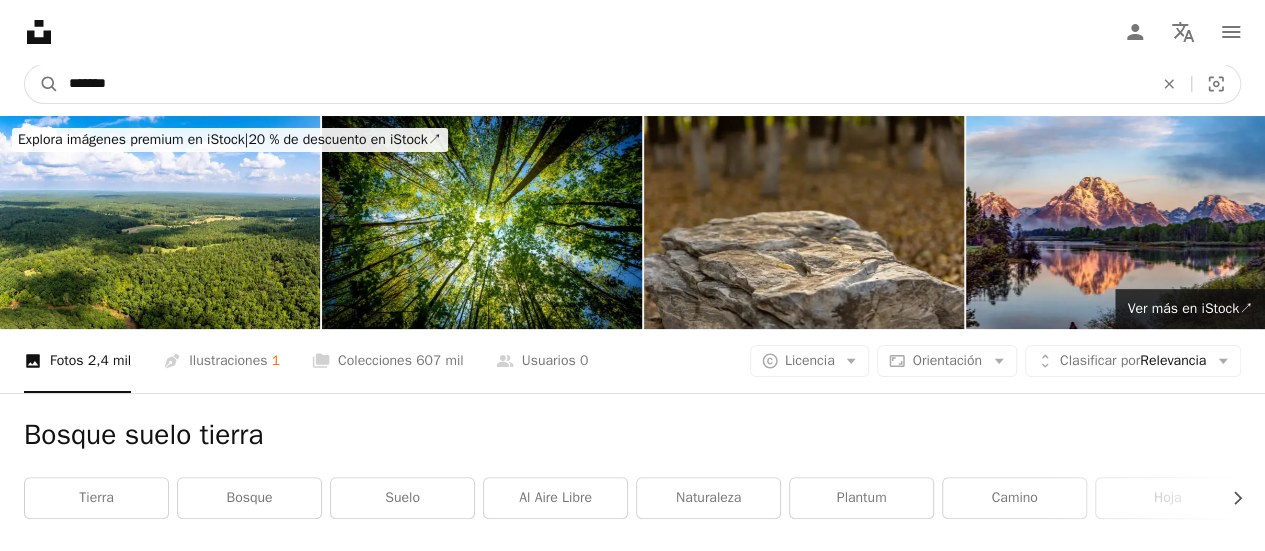 type on "*******" 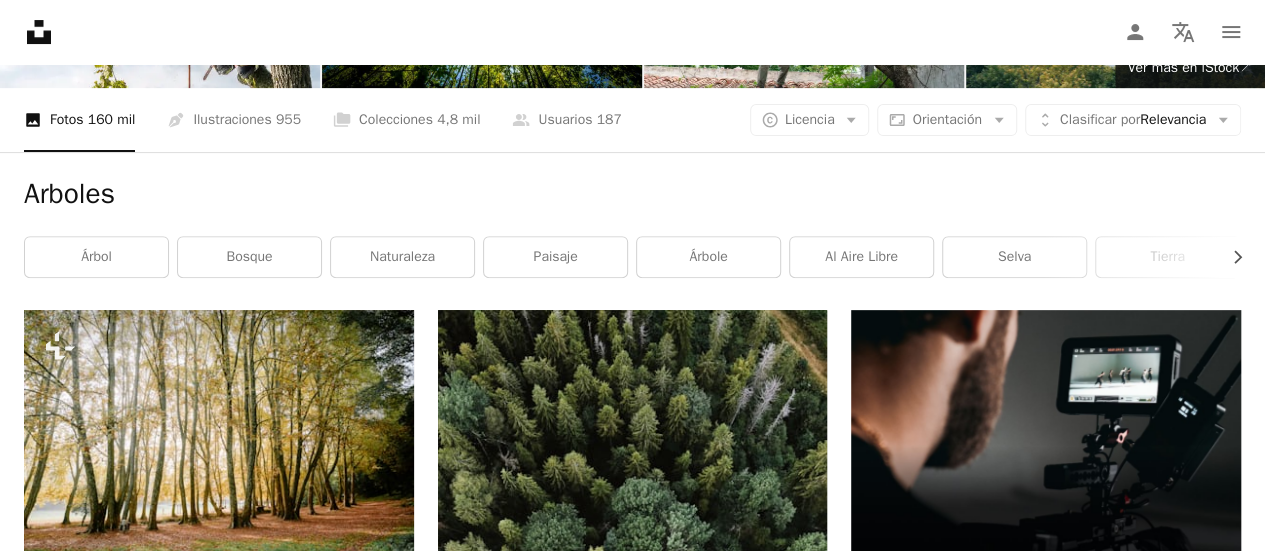 scroll, scrollTop: 0, scrollLeft: 0, axis: both 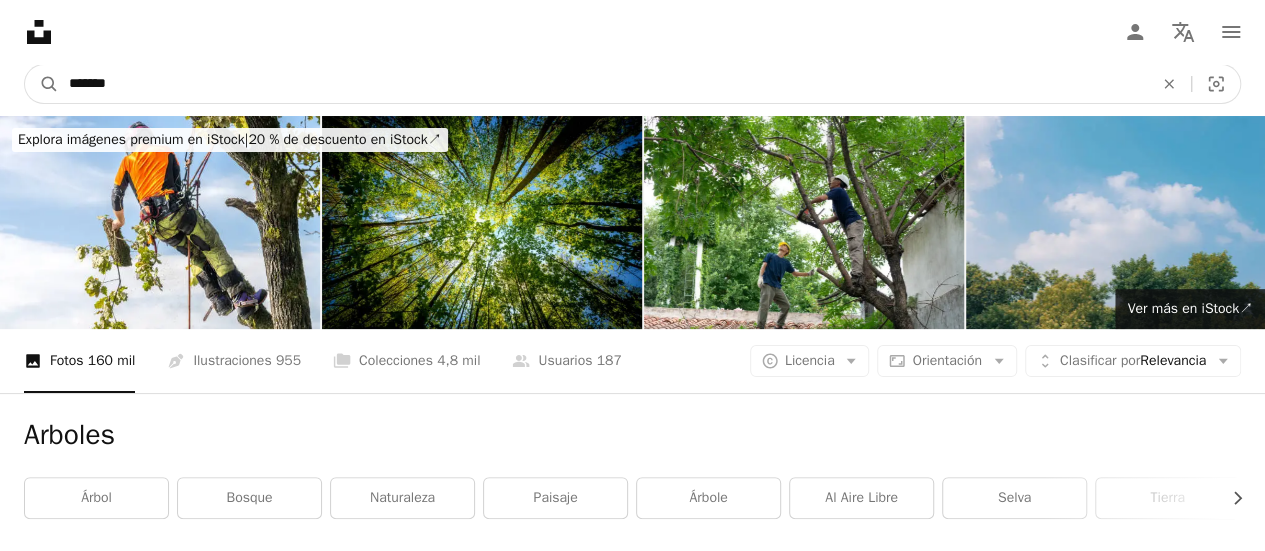 click on "*******" at bounding box center [603, 84] 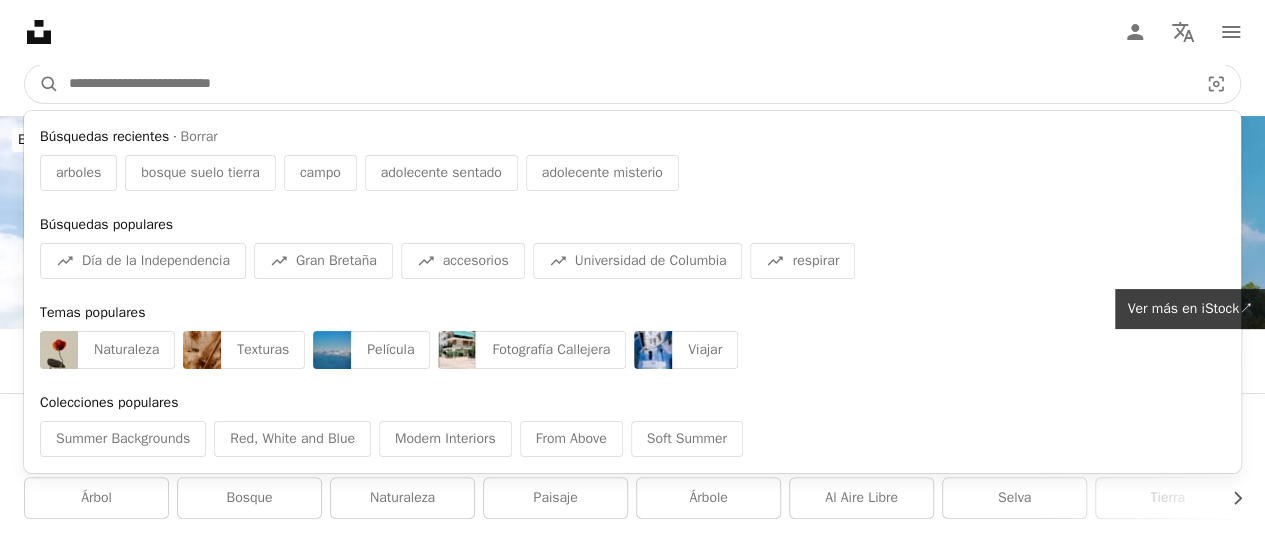 type 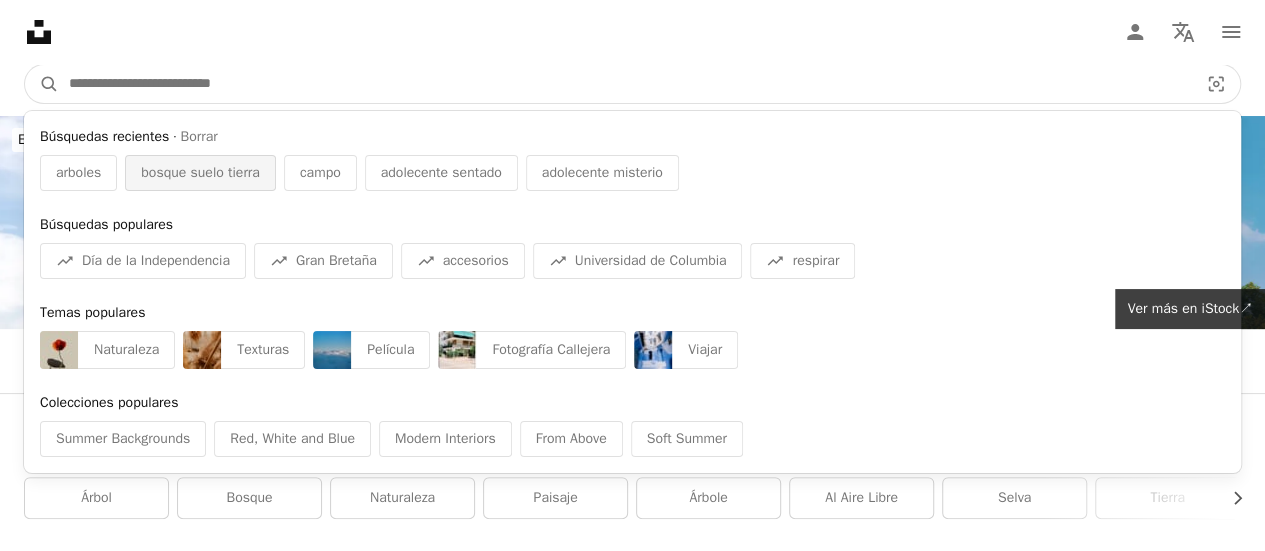 drag, startPoint x: 356, startPoint y: 125, endPoint x: 221, endPoint y: 181, distance: 146.15402 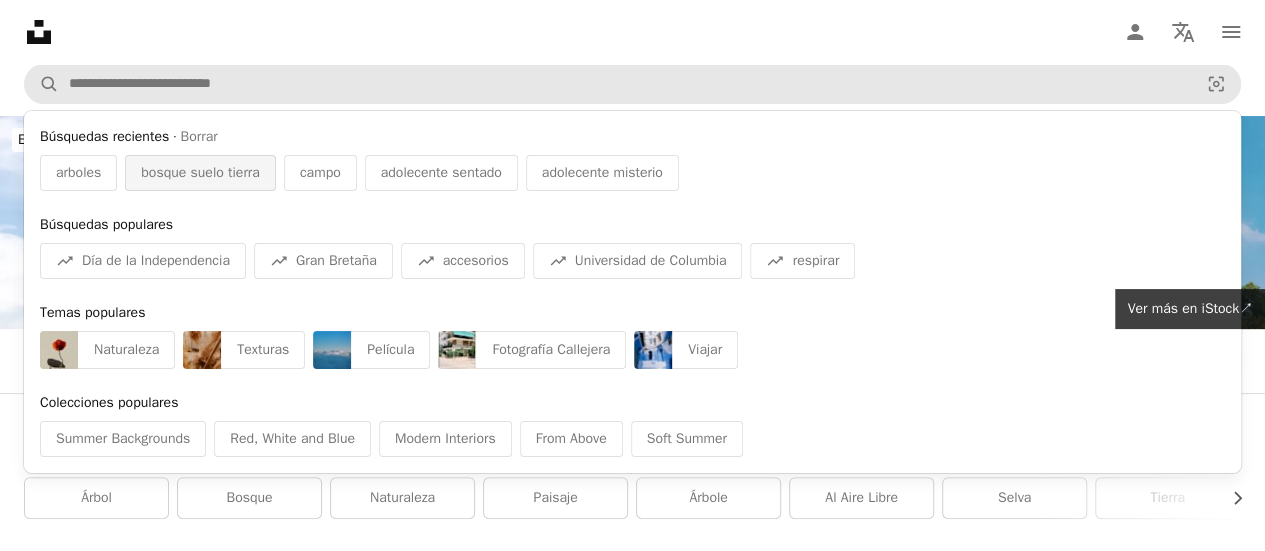 click on "bosque suelo tierra" at bounding box center [200, 173] 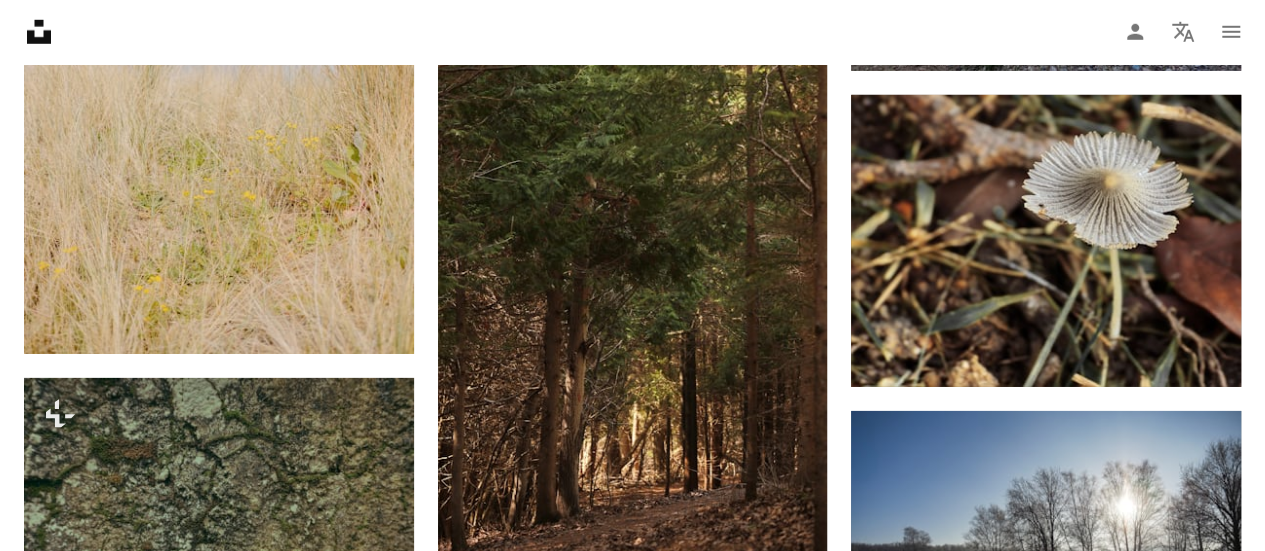 scroll, scrollTop: 3008, scrollLeft: 0, axis: vertical 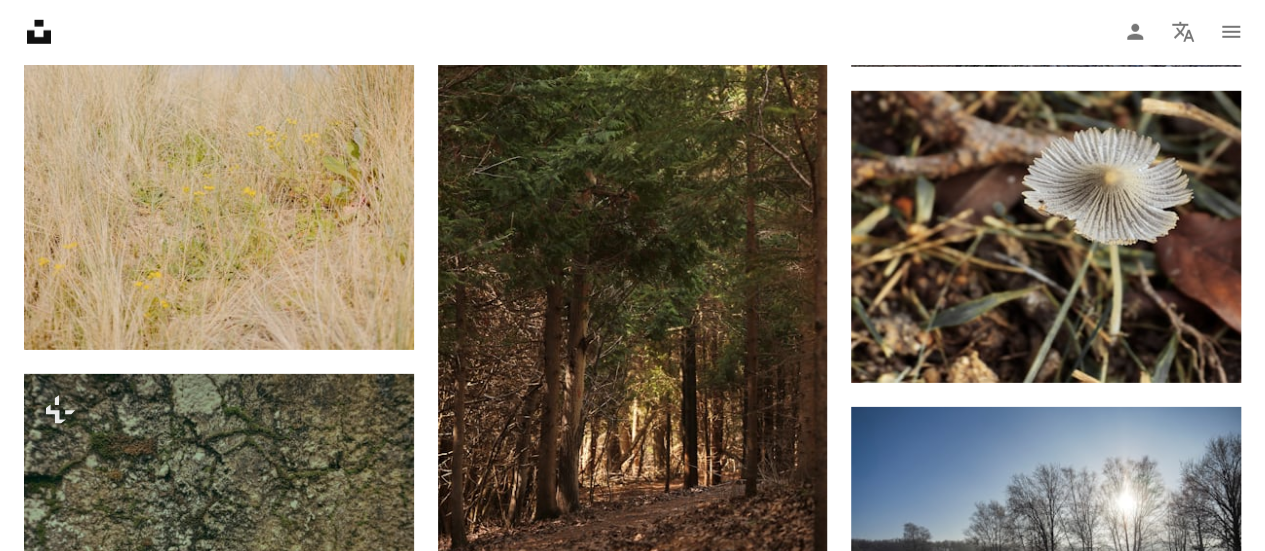 click on "Unsplash logo Página de inicio de Unsplash" 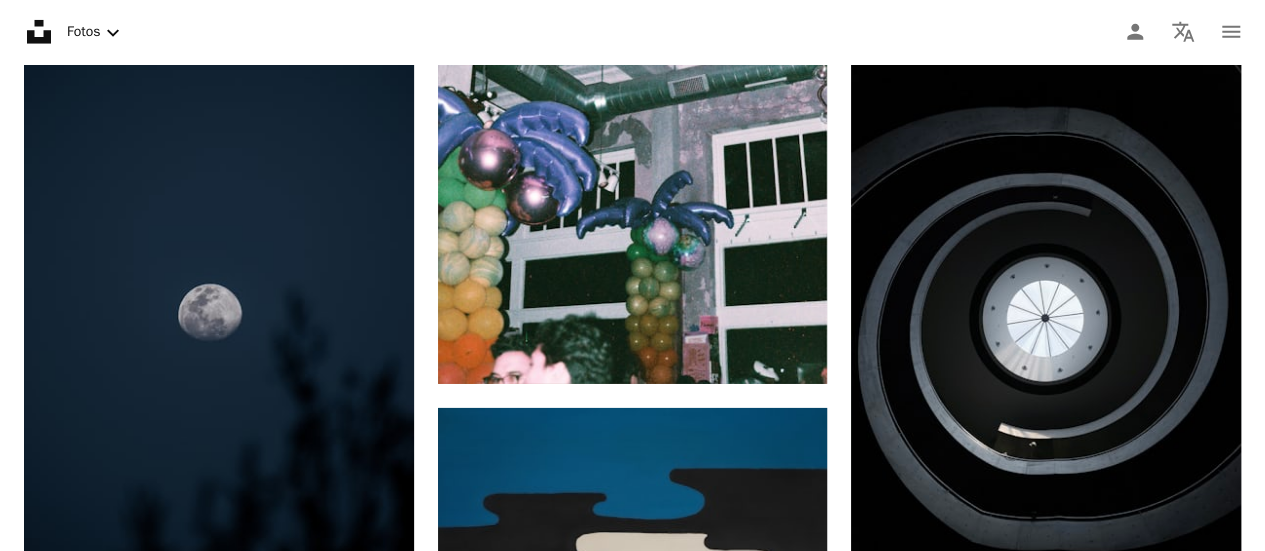 scroll, scrollTop: 0, scrollLeft: 0, axis: both 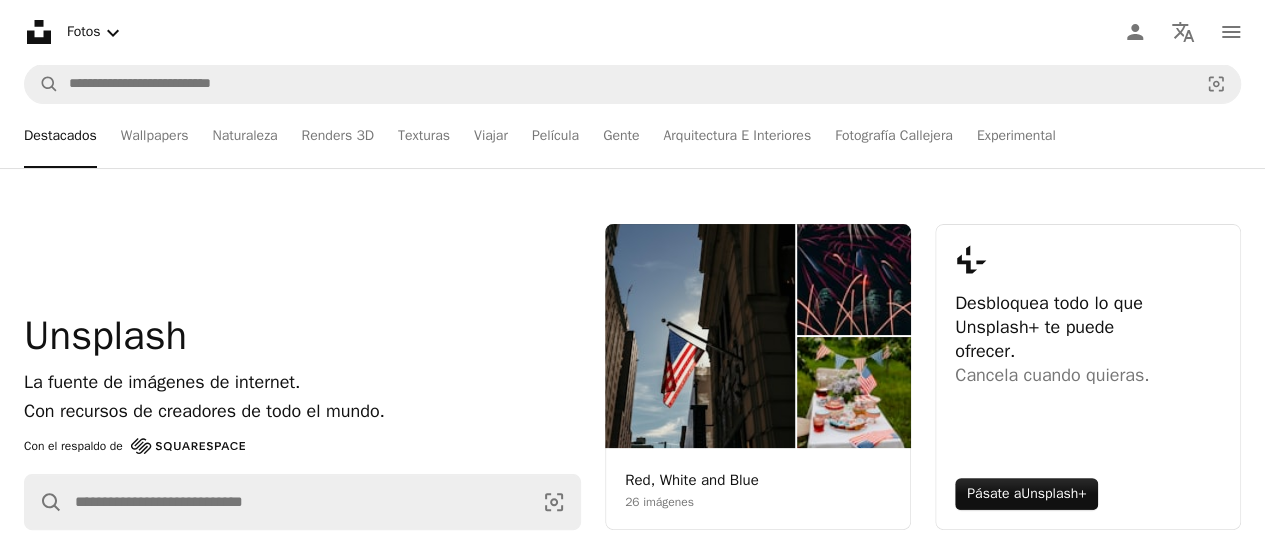 click on "Unsplash logo Página de inicio de Unsplash" 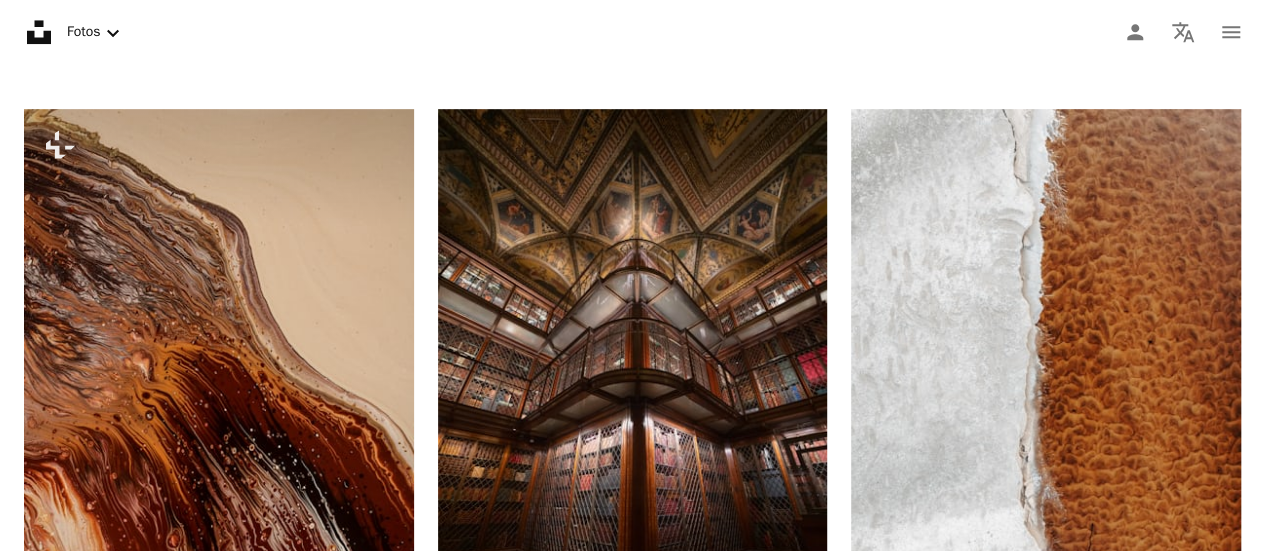 scroll, scrollTop: 0, scrollLeft: 0, axis: both 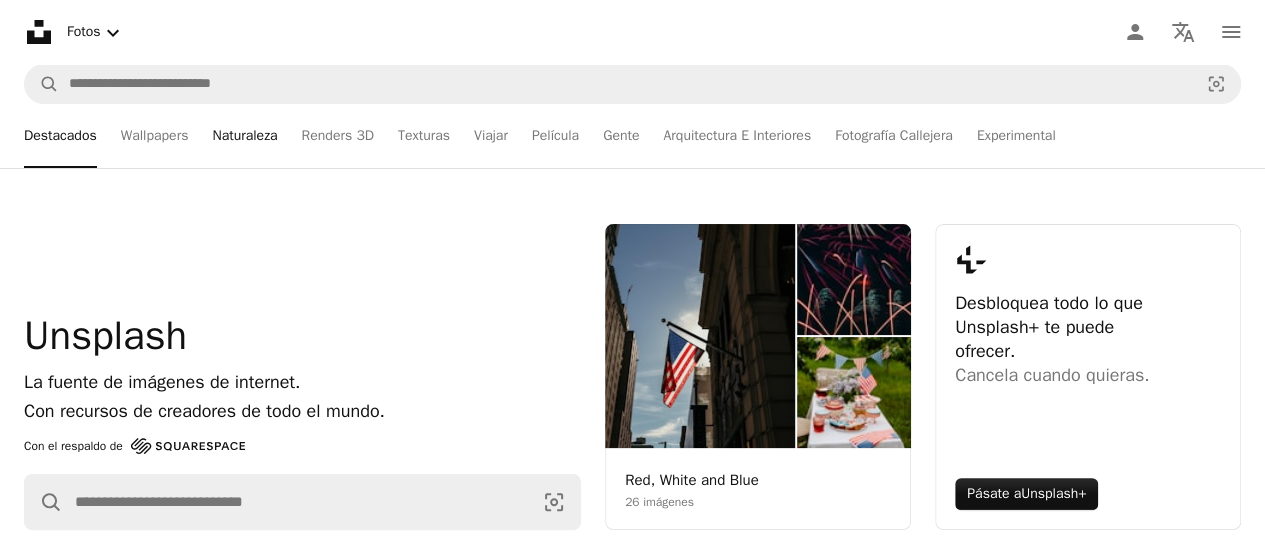 click on "Naturaleza" at bounding box center (244, 136) 